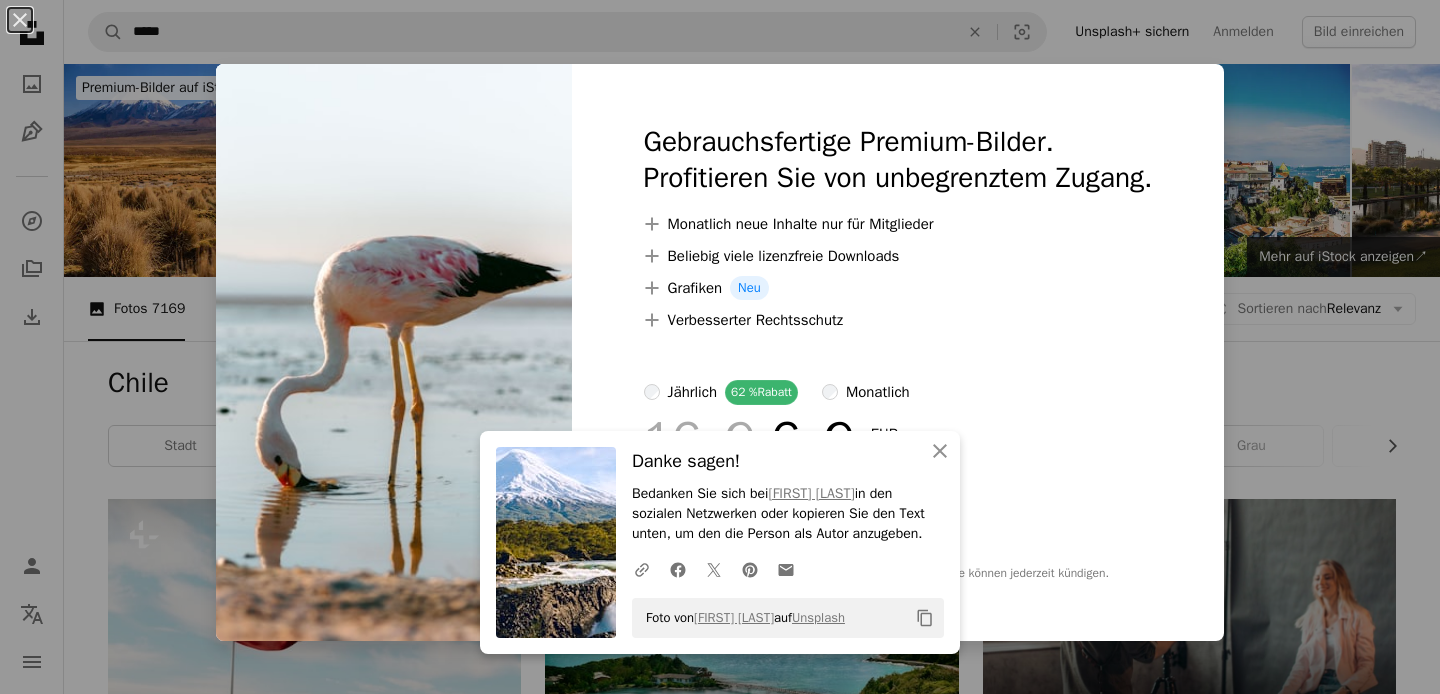 scroll, scrollTop: 4792, scrollLeft: 0, axis: vertical 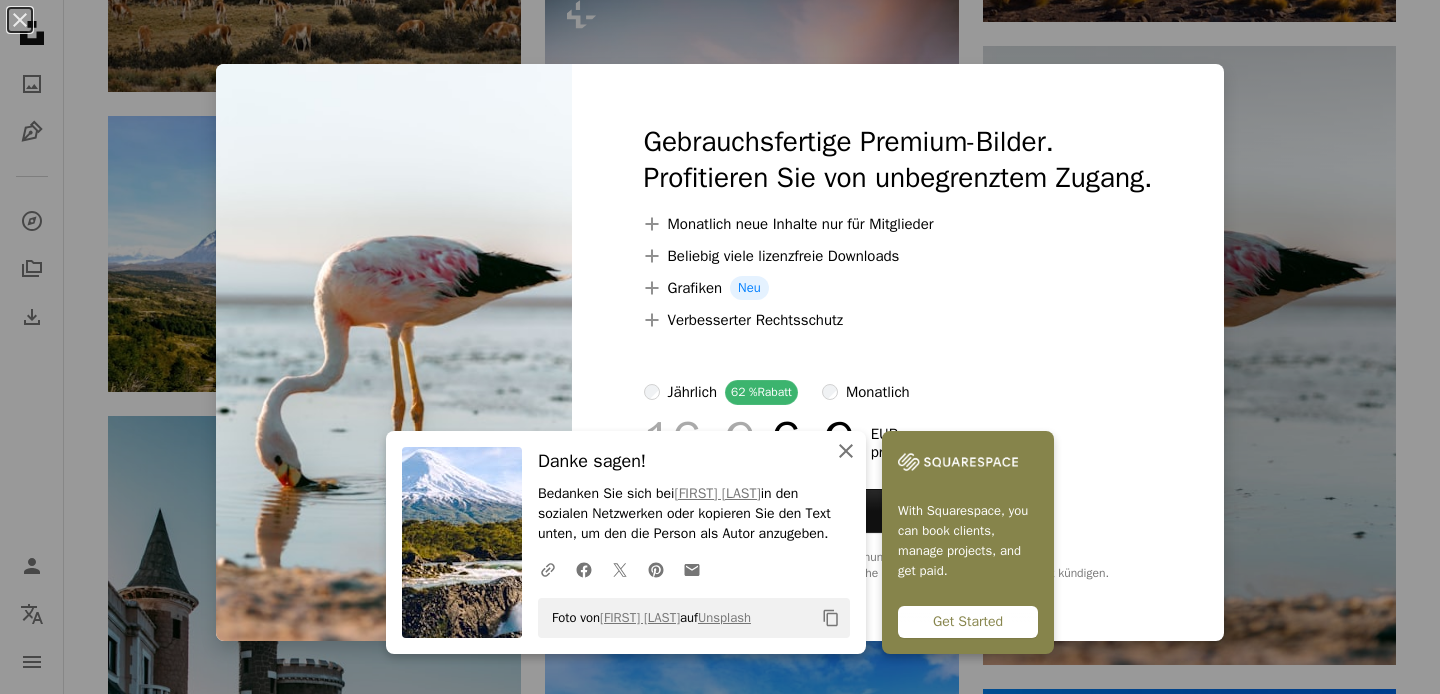 click on "An X shape" 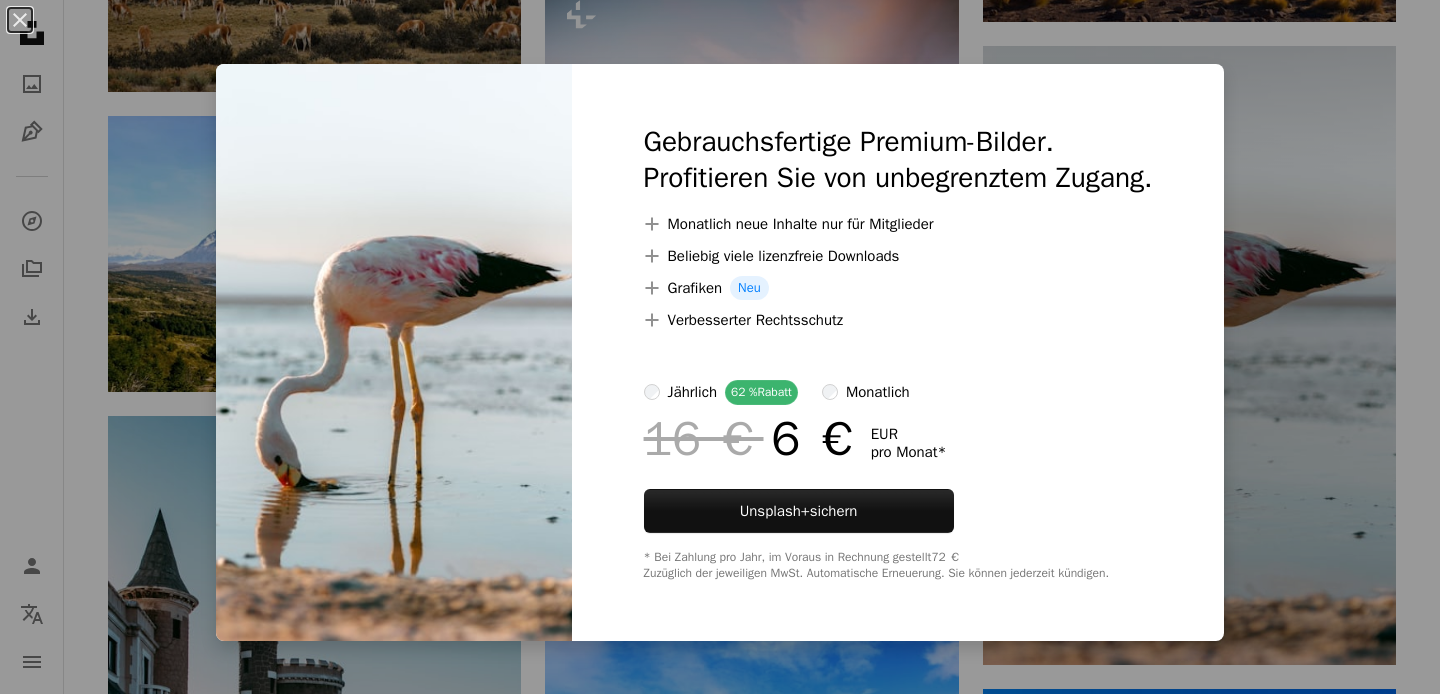 click on "An X shape Gebrauchsfertige Premium-Bilder. Profitieren Sie von unbegrenztem Zugang. A plus sign Monatlich neue Inhalte nur für Mitglieder A plus sign Beliebig viele lizenzfreie Downloads A plus sign Grafiken  Neu A plus sign Verbesserter Rechtsschutz jährlich 62 %  Rabatt monatlich 16 €   6 € EUR pro Monat * Unsplash+  sichern * Bei Zahlung pro Jahr, im Voraus in Rechnung gestellt  72 € Zuzüglich der jeweiligen MwSt. Automatische Erneuerung. Sie können jederzeit kündigen." at bounding box center [720, 347] 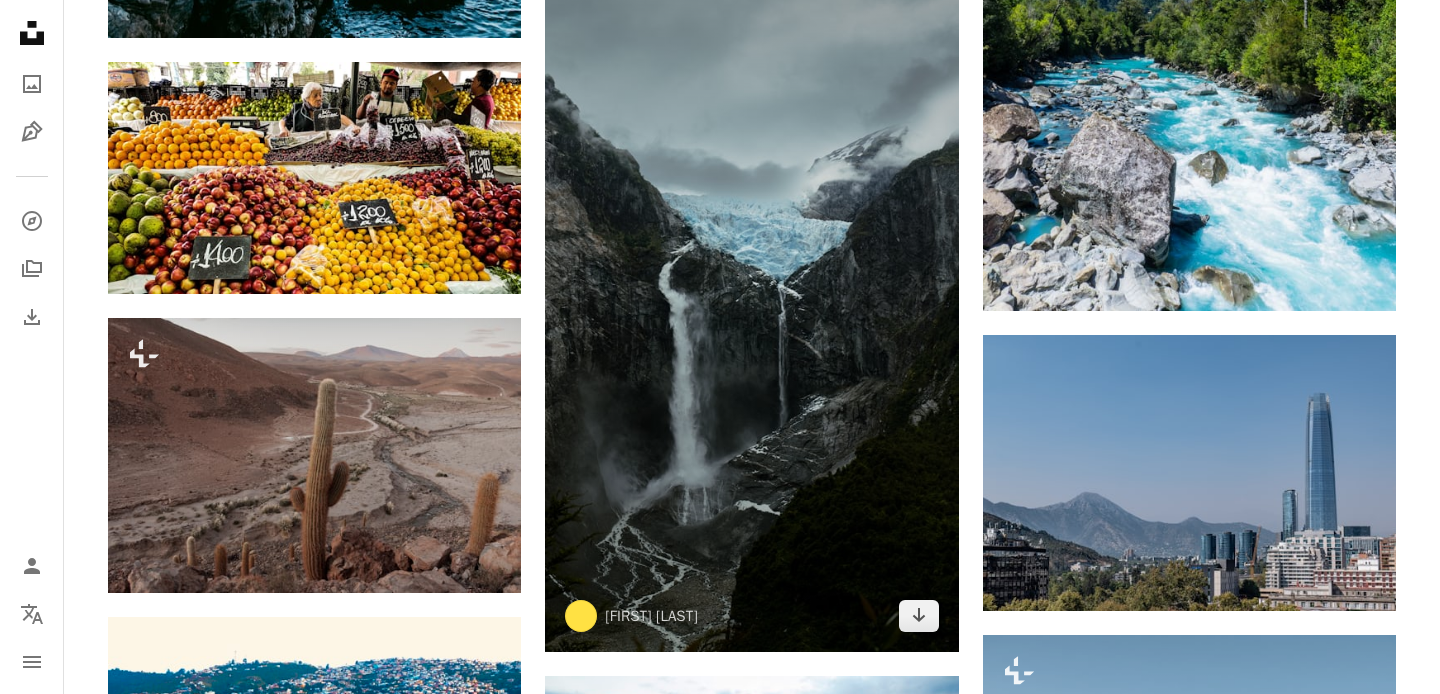 scroll, scrollTop: 5827, scrollLeft: 0, axis: vertical 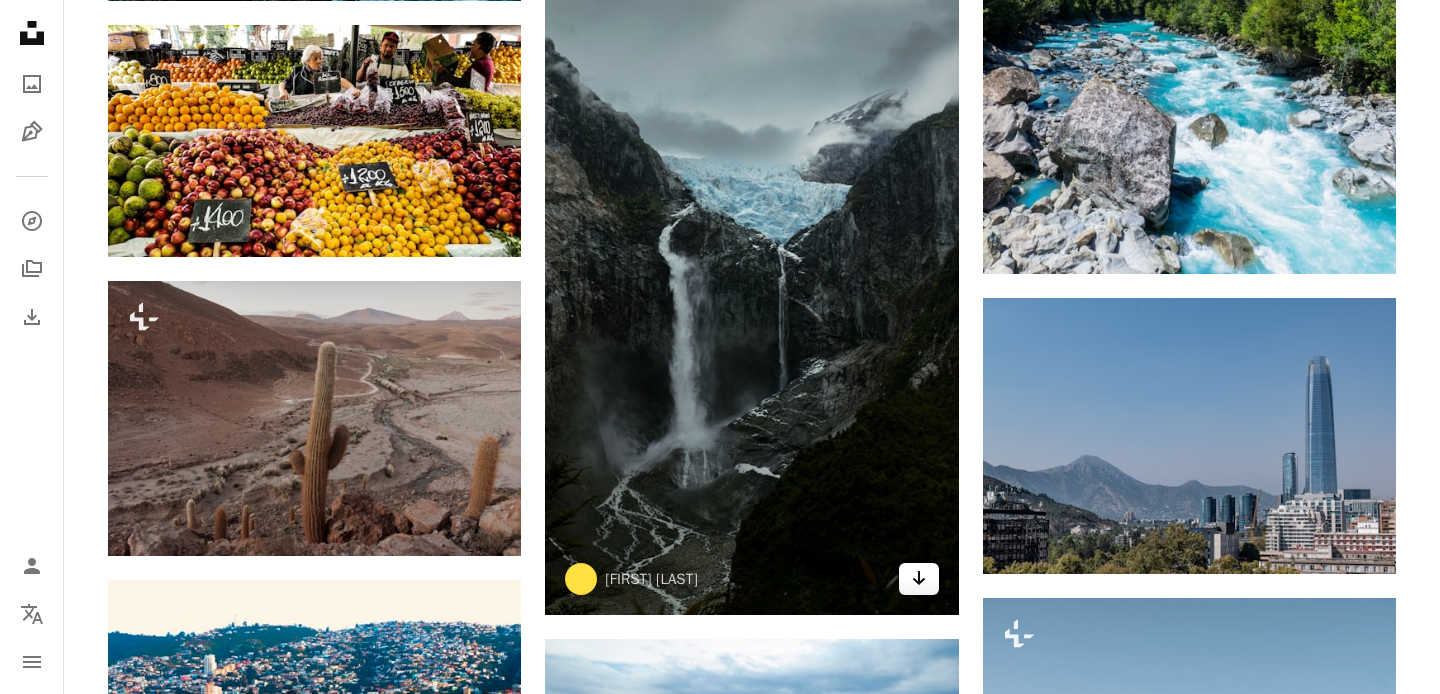 click on "Arrow pointing down" at bounding box center (919, 579) 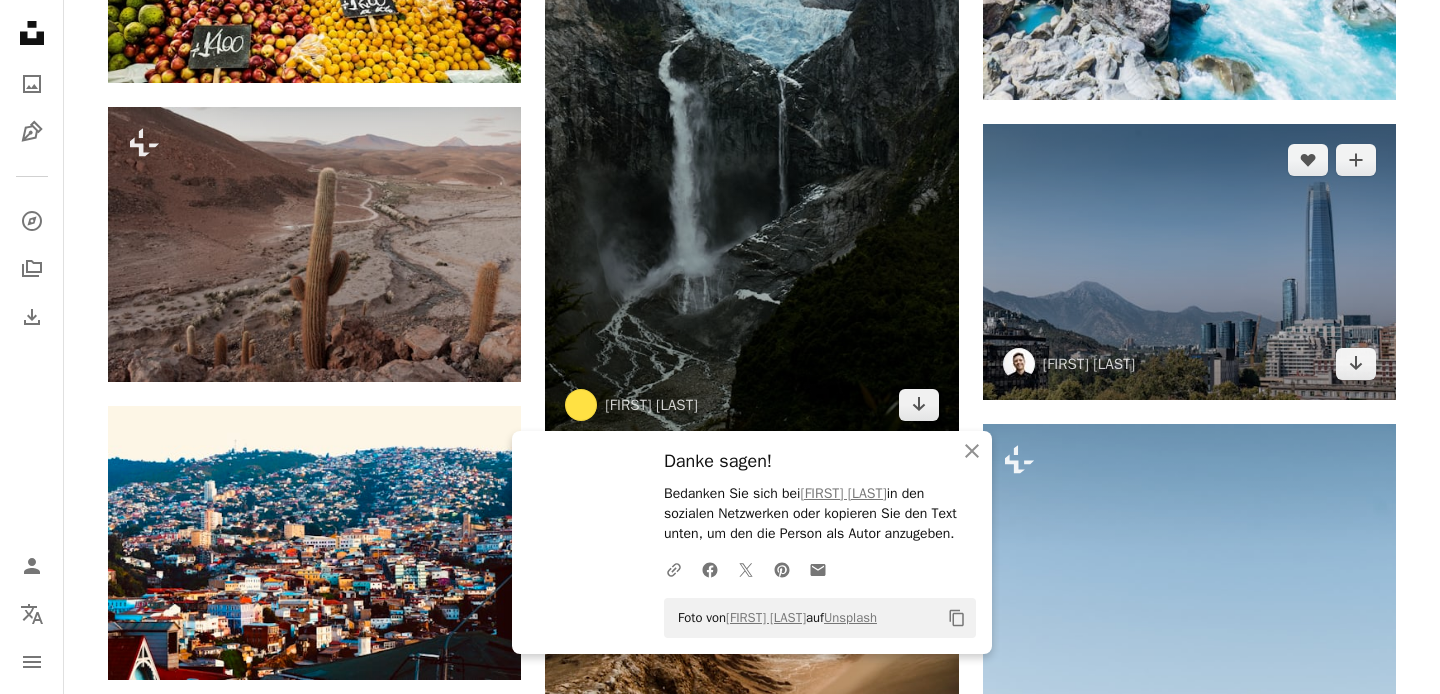 scroll, scrollTop: 6014, scrollLeft: 0, axis: vertical 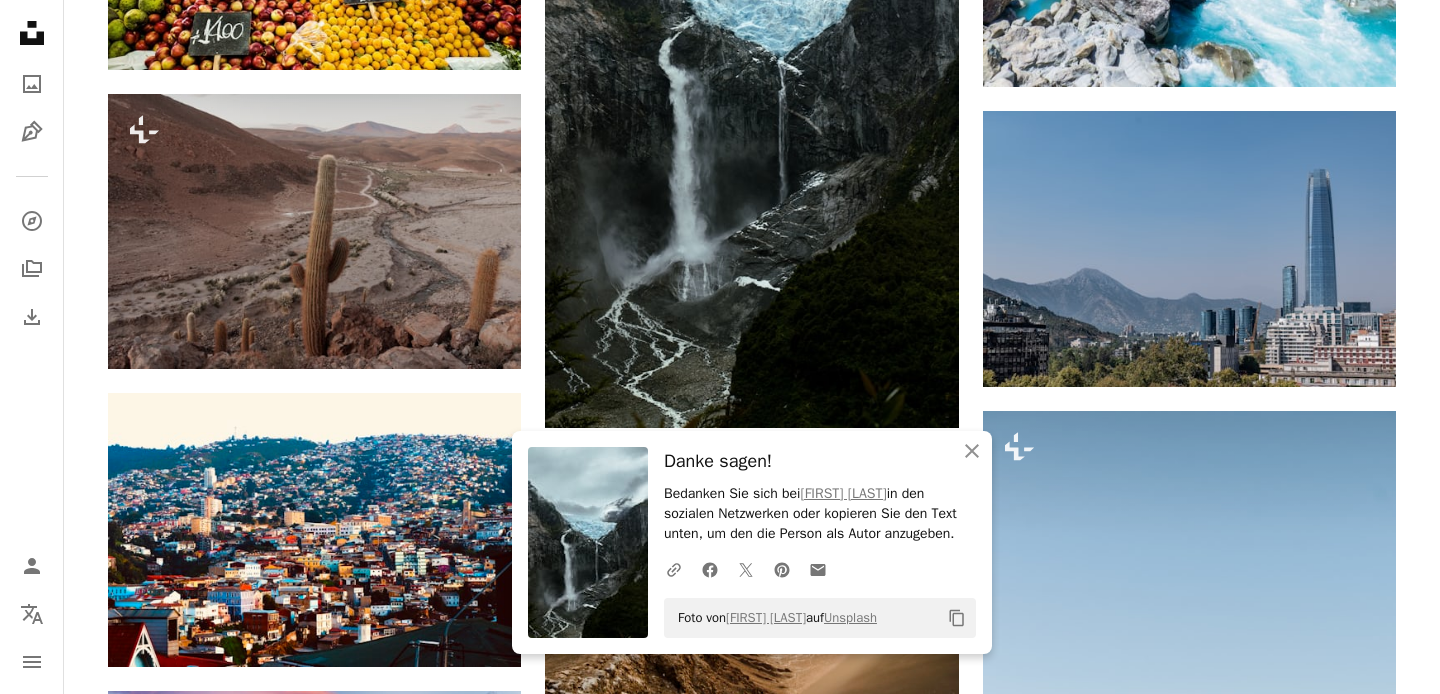 click on "Plus sign for Unsplash+ A heart A plus sign Planet Volumes Für  Unsplash+ A lock Herunterladen A heart A plus sign [FIRST] [LAST] Arrow pointing down A heart A plus sign A heart A plus sign Caio Silva Arrow pointing down A heart A plus sign Ximena Nahmias Arrow pointing down A heart A plus sign Cristian Castillo Arrow pointing down Plus sign for Unsplash+ A heart A plus sign Getty Images Für  Unsplash+ A lock Herunterladen Plus sign for Unsplash+ A heart A plus sign Fellipe Ditadi Für  Unsplash+ A lock Herunterladen A heart A plus sign Thomas Griggs Arrow pointing down Plus sign for Unsplash+ A heart A plus sign Gabrielle Maurer Für  Unsplash+ A lock Herunterladen A heart A plus sign Kurt Cotoaga Für Anfragen verfügbar A checkmark inside of a circle Arrow pointing down –– ––– –––  –– ––– –  ––– –––  ––––  –   – –– –––  – – ––– –– –– –––– –– The best in on-brand content creation Learn More A heart A plus sign Alex Wolowiecki Für" at bounding box center [752, -892] 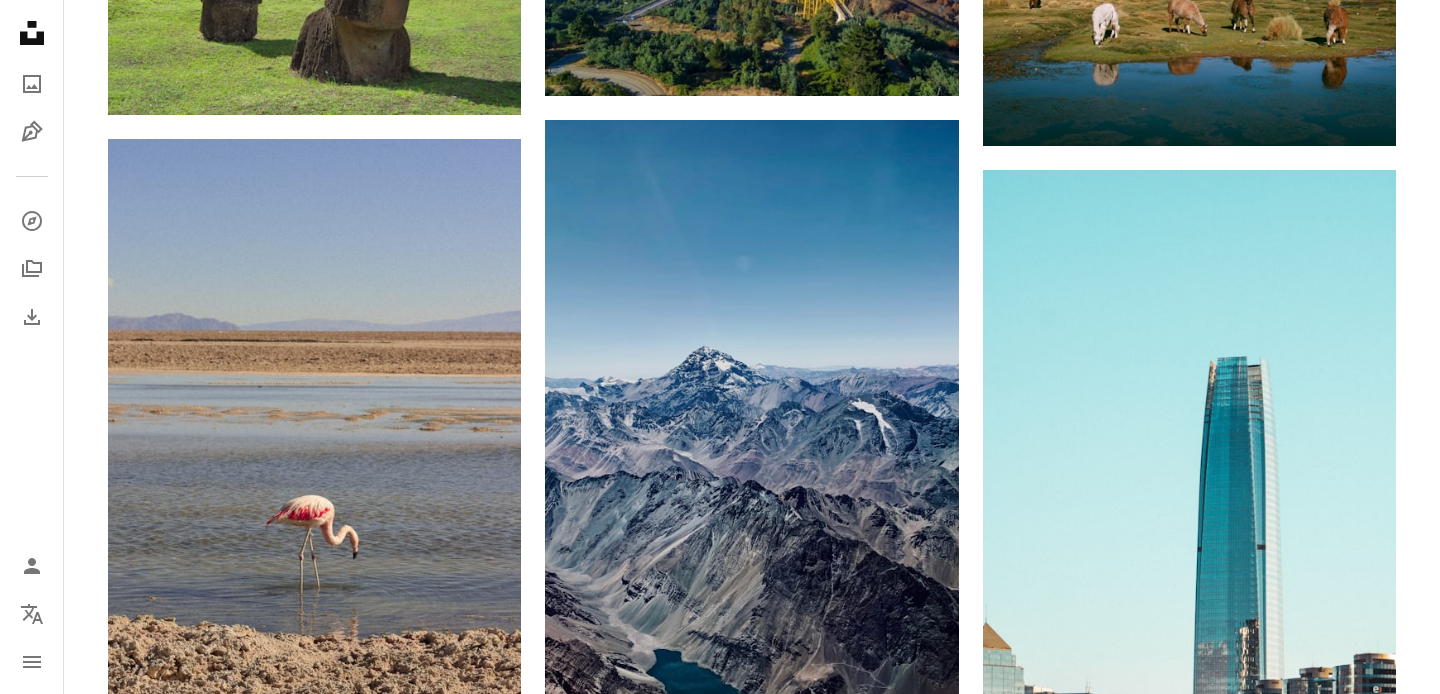 scroll, scrollTop: 7417, scrollLeft: 0, axis: vertical 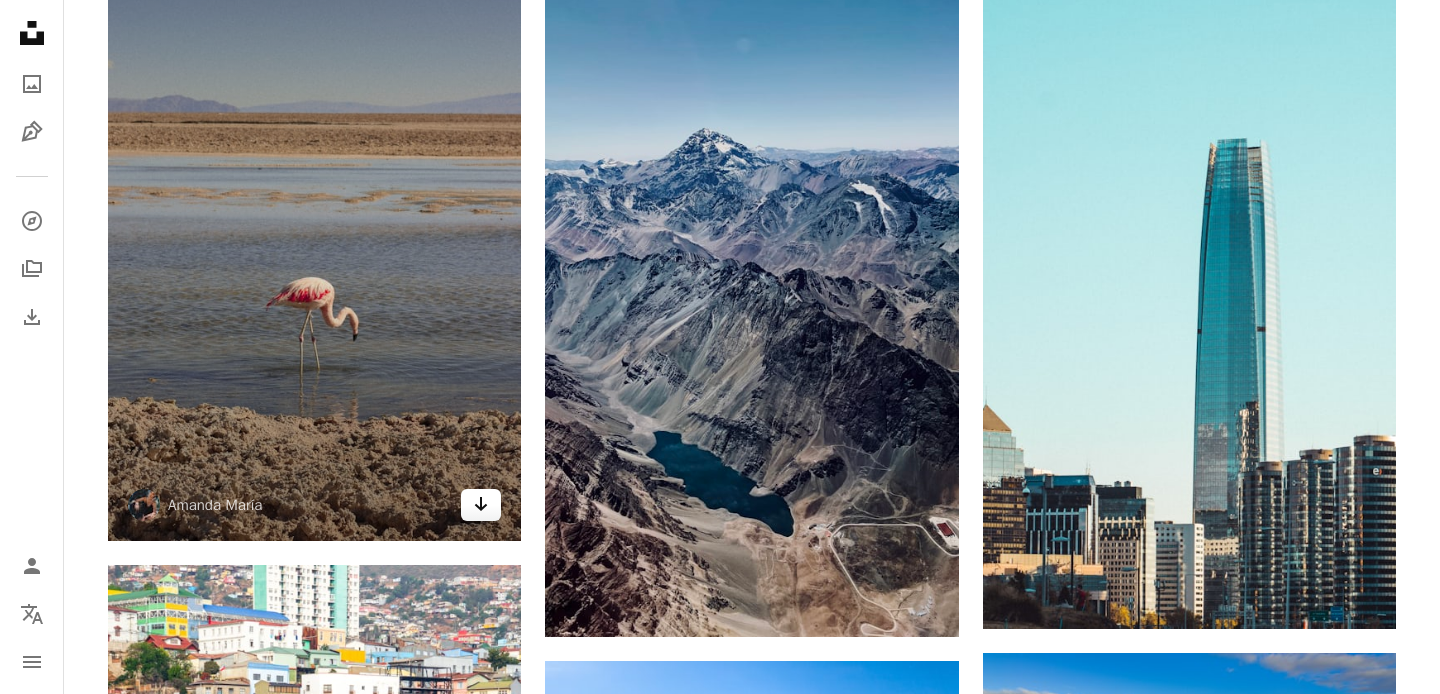 click on "Arrow pointing down" 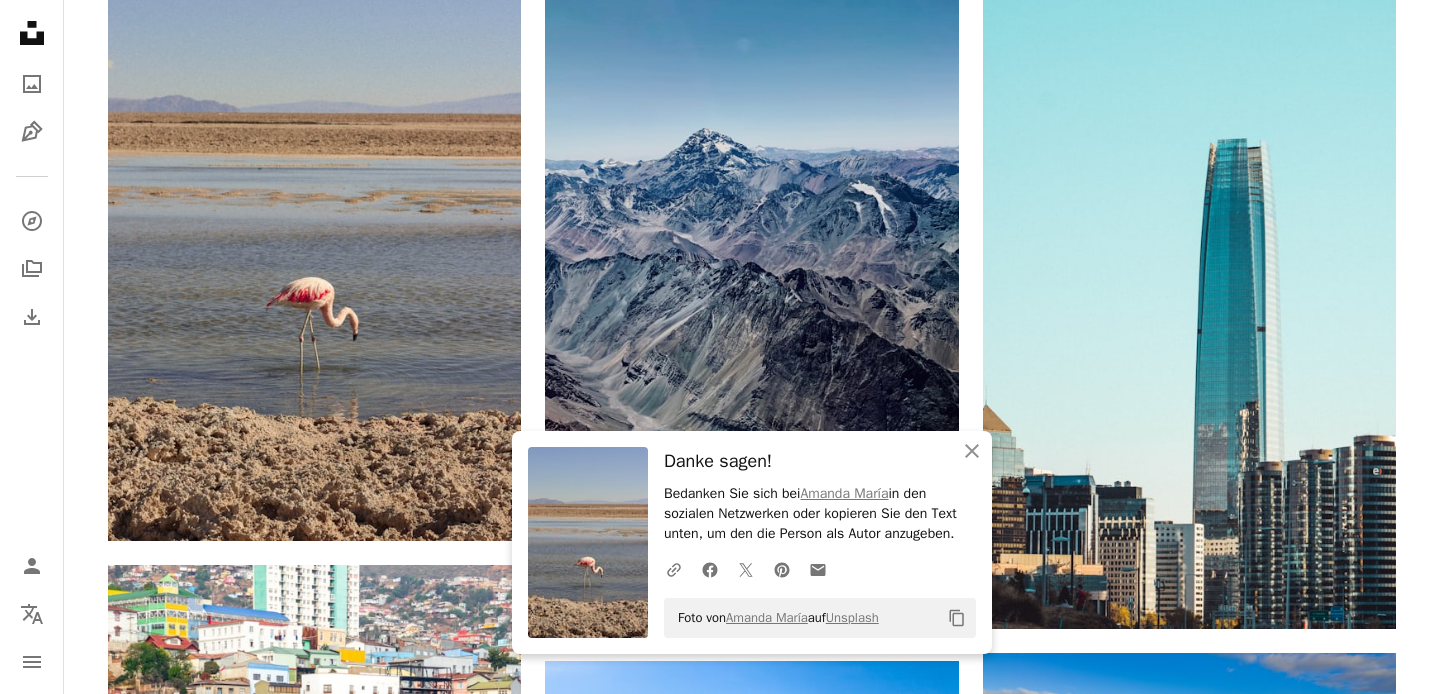 click on "Plus sign for Unsplash+ A heart A plus sign Planet Volumes Für  Unsplash+ A lock Herunterladen A heart A plus sign [FIRST] [LAST] Arrow pointing down A heart A plus sign A heart A plus sign Caio Silva Arrow pointing down A heart A plus sign Ximena Nahmias Arrow pointing down A heart A plus sign Cristian Castillo Arrow pointing down Plus sign for Unsplash+ A heart A plus sign Getty Images Für  Unsplash+ A lock Herunterladen Plus sign for Unsplash+ A heart A plus sign Fellipe Ditadi Für  Unsplash+ A lock Herunterladen A heart A plus sign Thomas Griggs Arrow pointing down Plus sign for Unsplash+ A heart A plus sign Gabrielle Maurer Für  Unsplash+ A lock Herunterladen A heart A plus sign Kurt Cotoaga Für Anfragen verfügbar A checkmark inside of a circle Arrow pointing down –– ––– –––  –– ––– –  ––– –––  ––––  –   – –– –––  – – ––– –– –– –––– –– The best in on-brand content creation Learn More A heart A plus sign Alex Wolowiecki Für" at bounding box center (752, -1257) 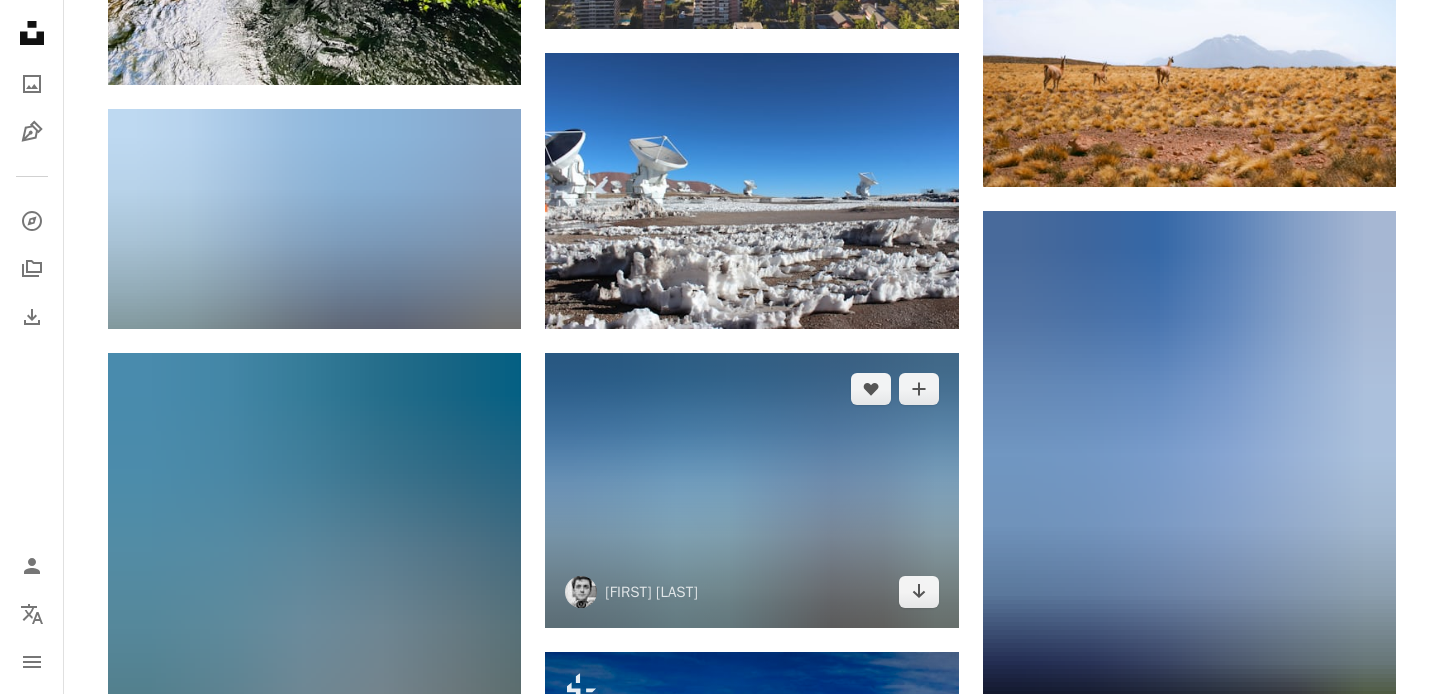 scroll, scrollTop: 9943, scrollLeft: 0, axis: vertical 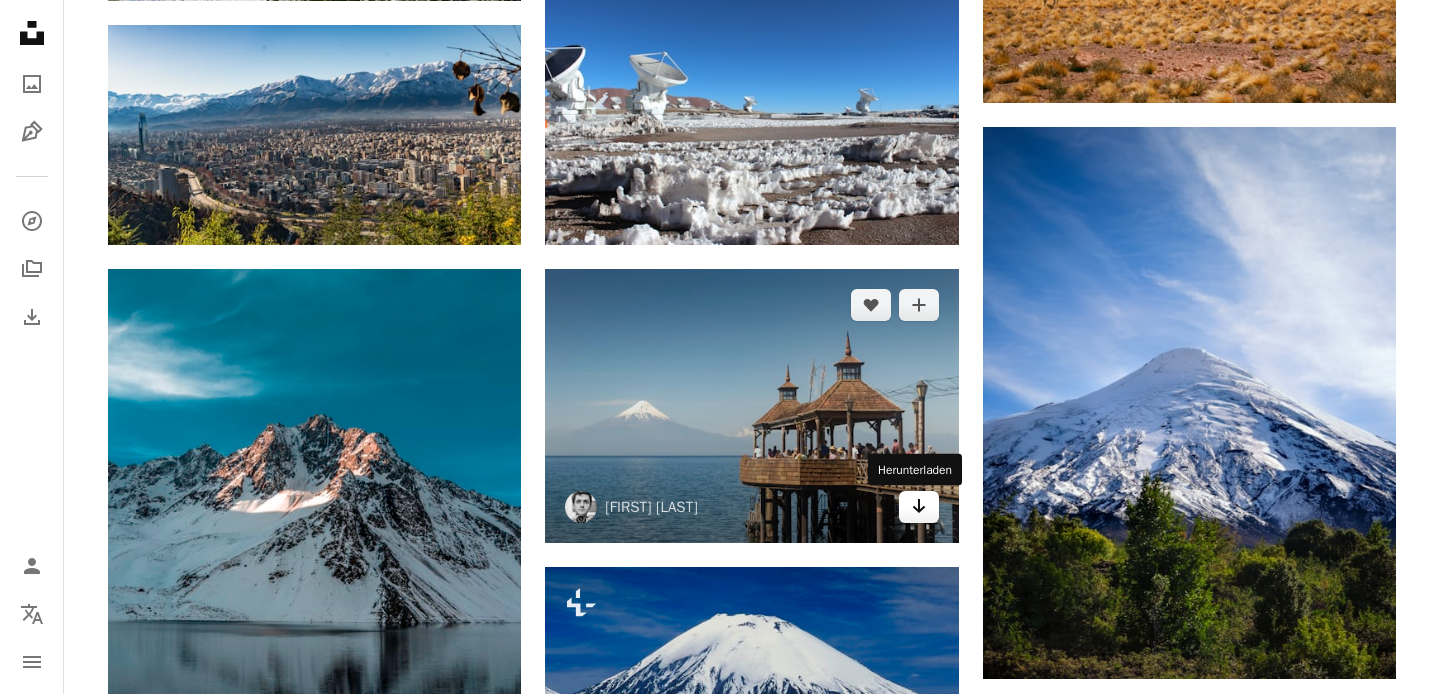 click on "Arrow pointing down" 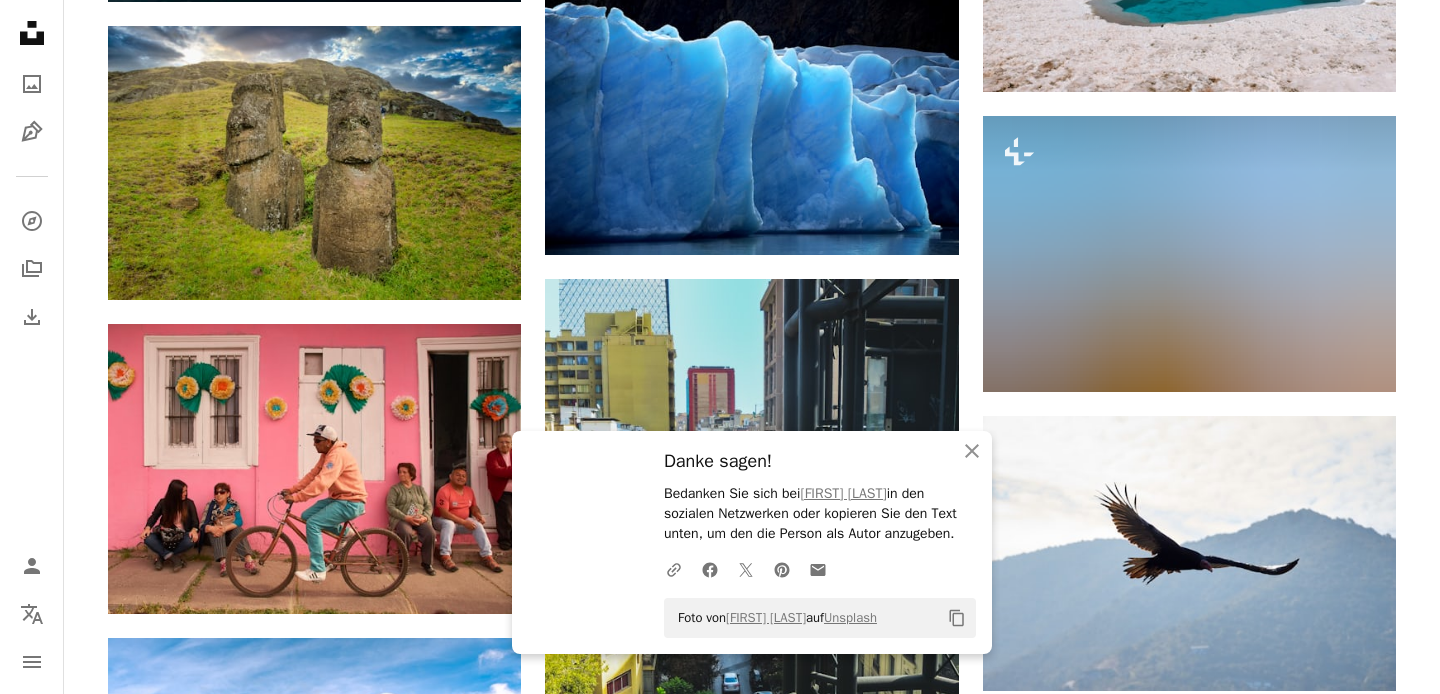 scroll, scrollTop: 10945, scrollLeft: 0, axis: vertical 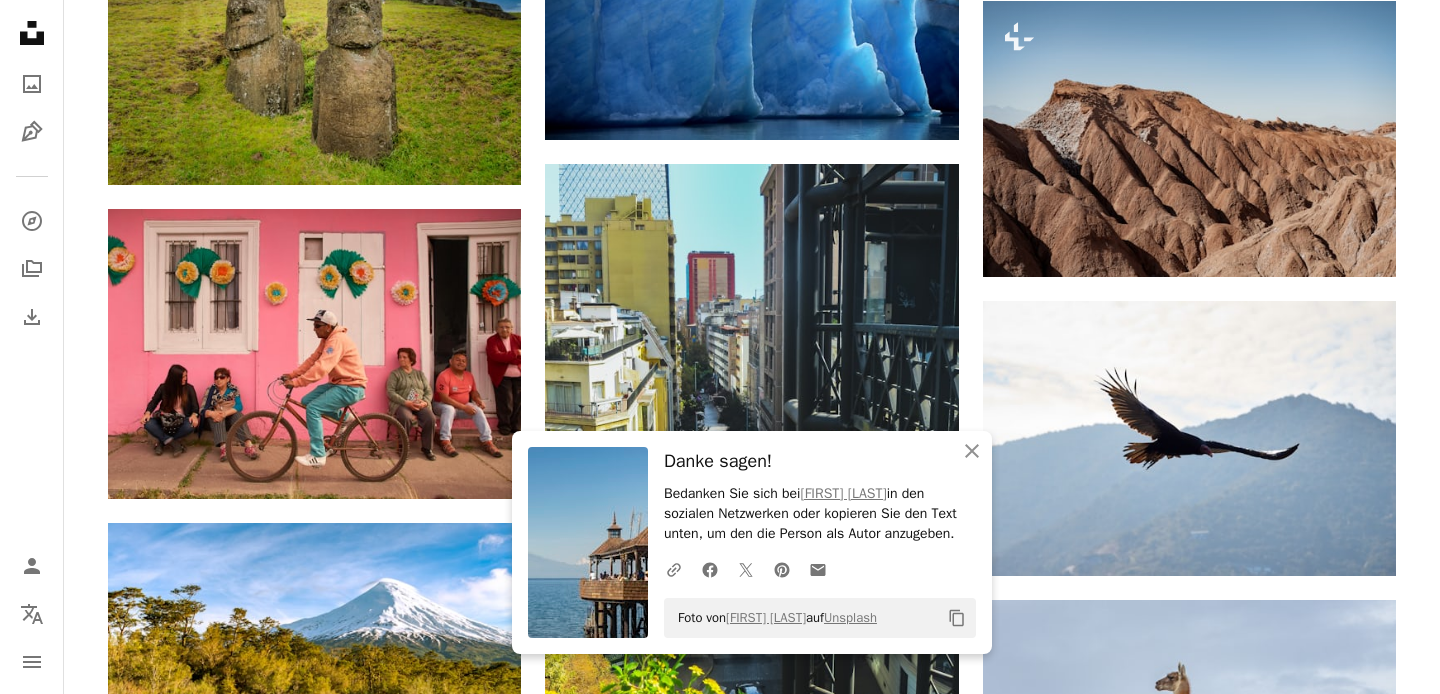 click on "Plus sign for Unsplash+ A heart A plus sign Planet Volumes Für  Unsplash+ A lock Herunterladen A heart A plus sign [FIRST] [LAST] Arrow pointing down A heart A plus sign A heart A plus sign Caio Silva Arrow pointing down A heart A plus sign Ximena Nahmias Arrow pointing down A heart A plus sign Cristian Castillo Arrow pointing down Plus sign for Unsplash+ A heart A plus sign Getty Images Für  Unsplash+ A lock Herunterladen Plus sign for Unsplash+ A heart A plus sign Fellipe Ditadi Für  Unsplash+ A lock Herunterladen A heart A plus sign Thomas Griggs Arrow pointing down Plus sign for Unsplash+ A heart A plus sign Gabrielle Maurer Für  Unsplash+ A lock Herunterladen A heart A plus sign Kurt Cotoaga Für Anfragen verfügbar A checkmark inside of a circle Arrow pointing down –– ––– –––  –– ––– –  ––– –––  ––––  –   – –– –––  – – ––– –– –– –––– –– The best in on-brand content creation Learn More A heart A plus sign Alex Wolowiecki Für" at bounding box center (752, -3494) 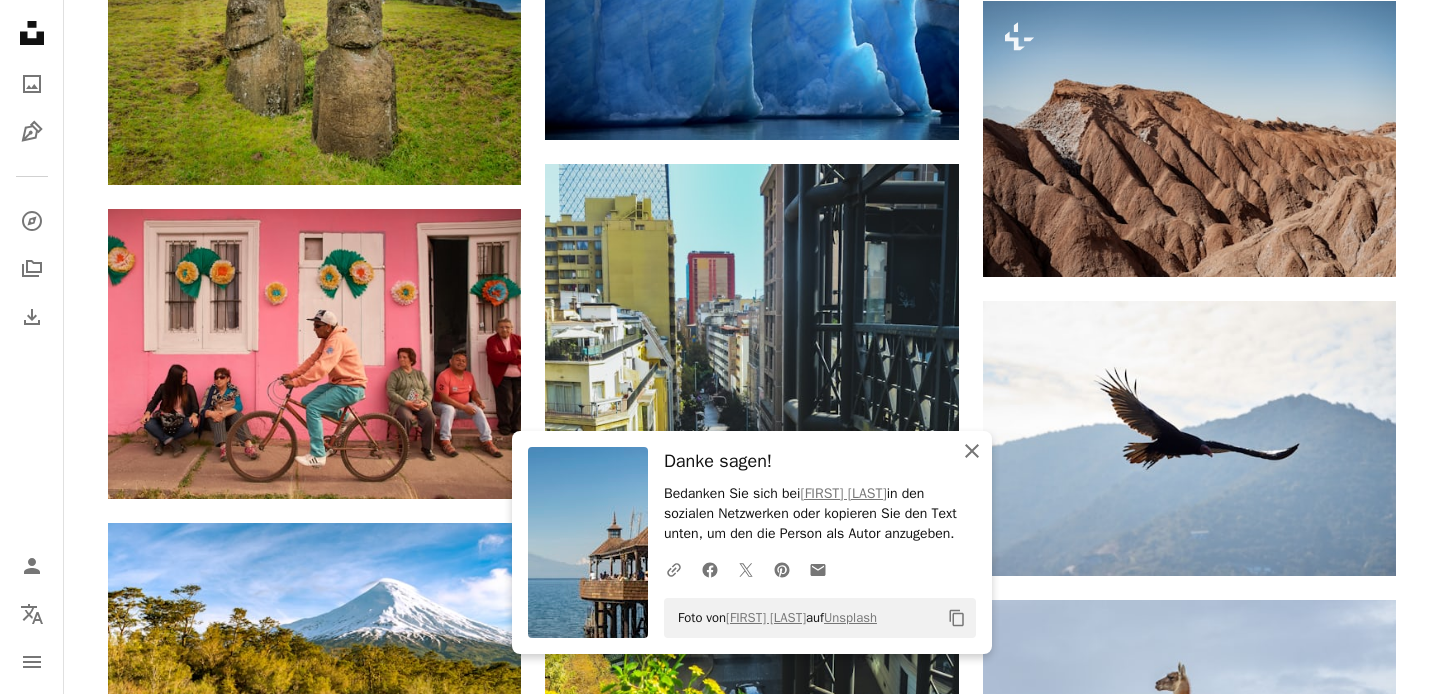 click 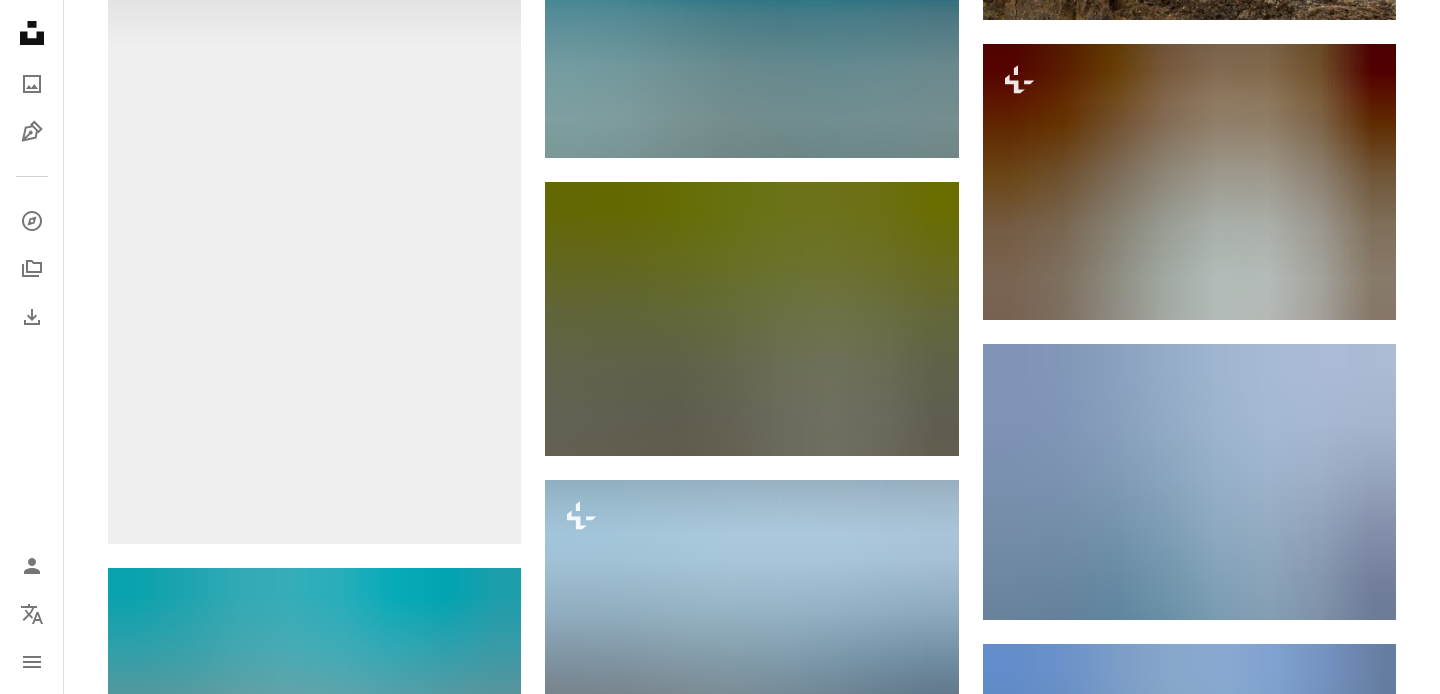 scroll, scrollTop: 11817, scrollLeft: 0, axis: vertical 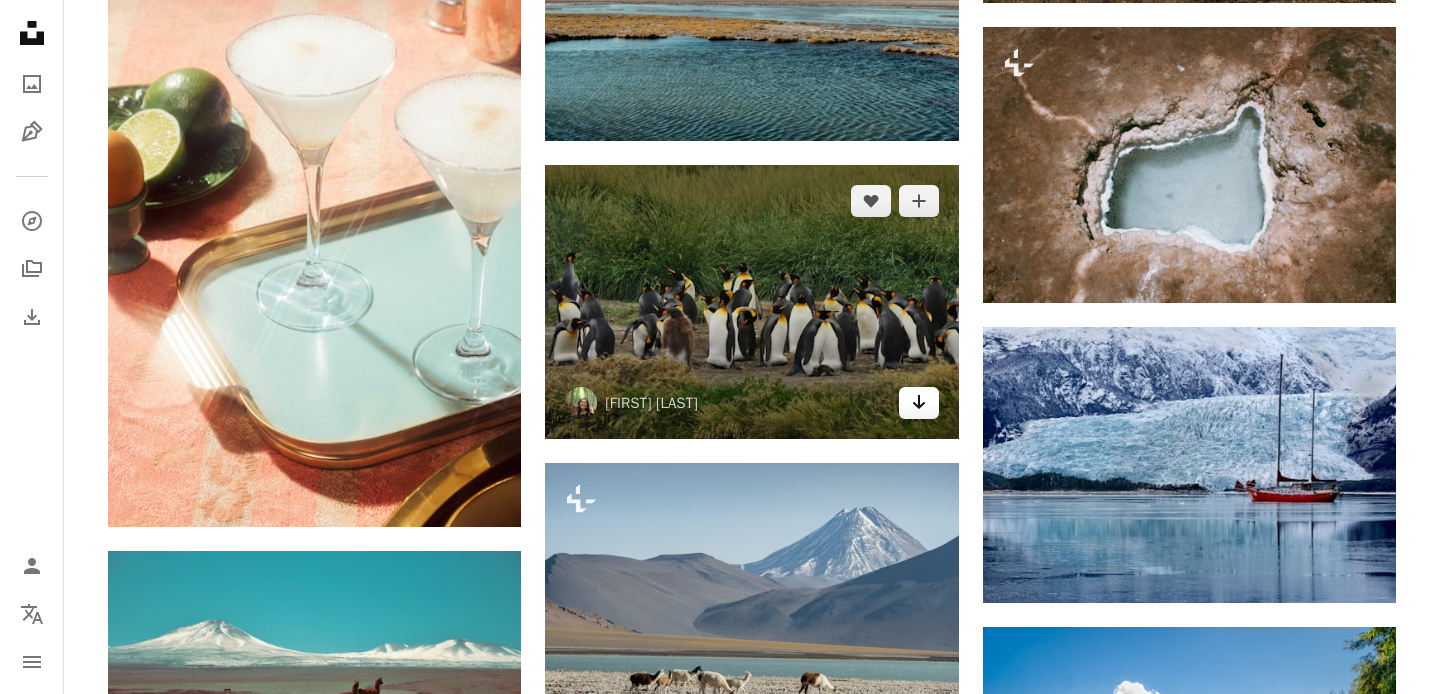 click on "Arrow pointing down" at bounding box center [919, 403] 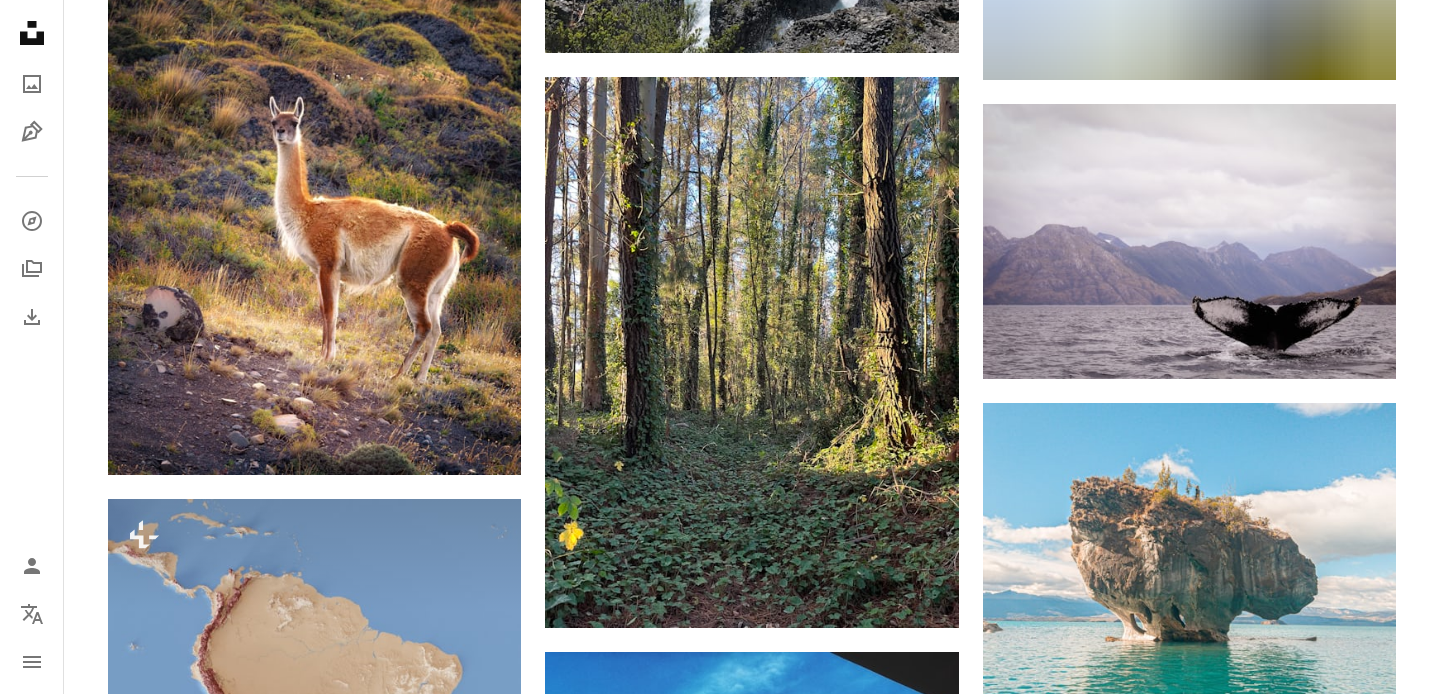 scroll, scrollTop: 13769, scrollLeft: 0, axis: vertical 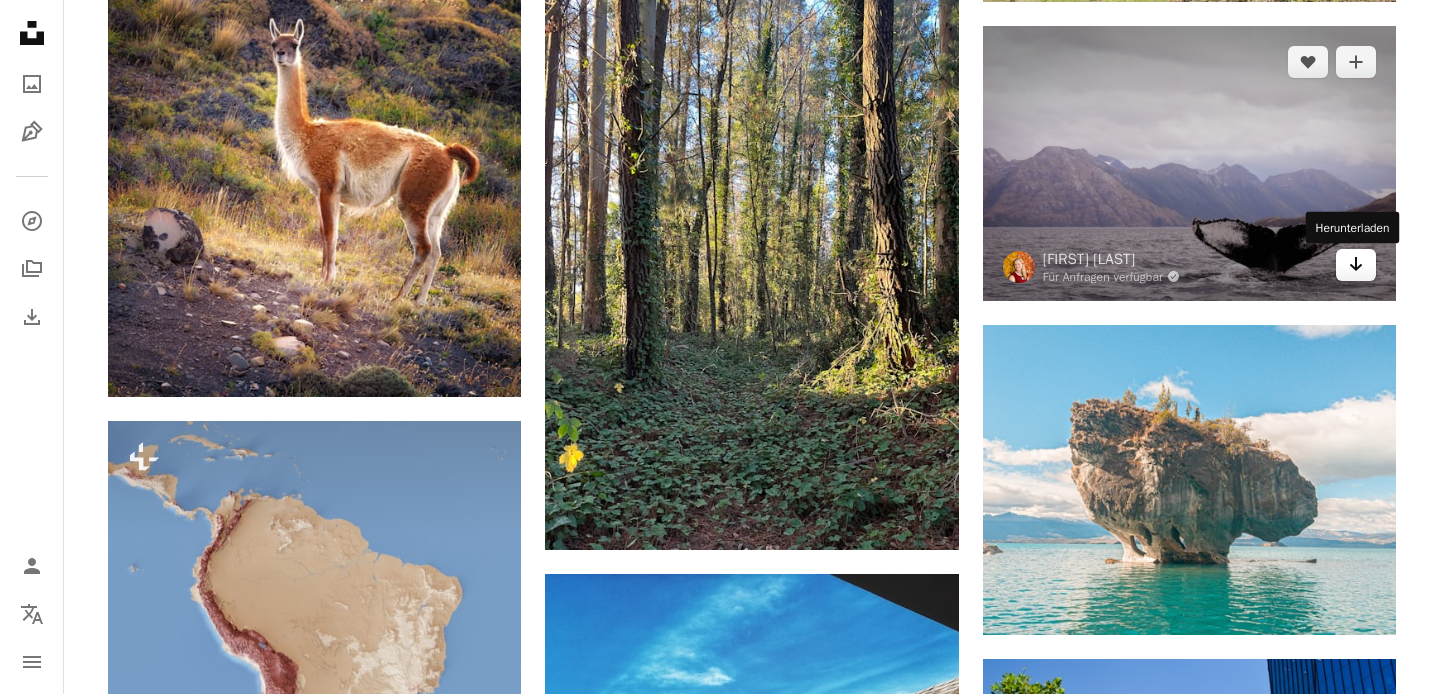 click on "Arrow pointing down" 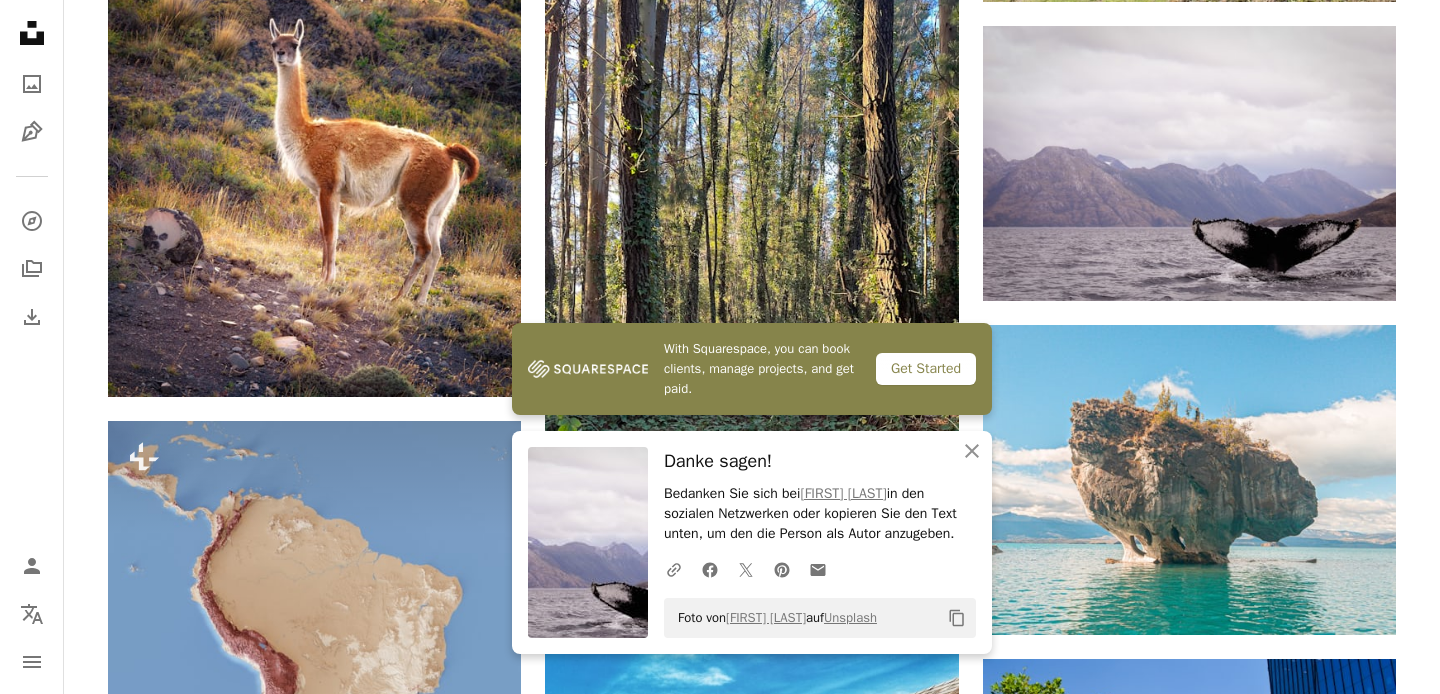 click on "Plus sign for Unsplash+ A heart A plus sign Planet Volumes Für  Unsplash+ A lock Herunterladen A heart A plus sign [FIRST] [LAST] Arrow pointing down A heart A plus sign A heart A plus sign Caio Silva Arrow pointing down A heart A plus sign Ximena Nahmias Arrow pointing down A heart A plus sign Cristian Castillo Arrow pointing down Plus sign for Unsplash+ A heart A plus sign Getty Images Für  Unsplash+ A lock Herunterladen Plus sign for Unsplash+ A heart A plus sign Fellipe Ditadi Für  Unsplash+ A lock Herunterladen A heart A plus sign Thomas Griggs Arrow pointing down Plus sign for Unsplash+ A heart A plus sign Gabrielle Maurer Für  Unsplash+ A lock Herunterladen A heart A plus sign Kurt Cotoaga Für Anfragen verfügbar A checkmark inside of a circle Arrow pointing down –– ––– –––  –– ––– –  ––– –––  ––––  –   – –– –––  – – ––– –– –– –––– –– The best in on-brand content creation Learn More A heart A plus sign Alex Wolowiecki Für" at bounding box center [752, -4971] 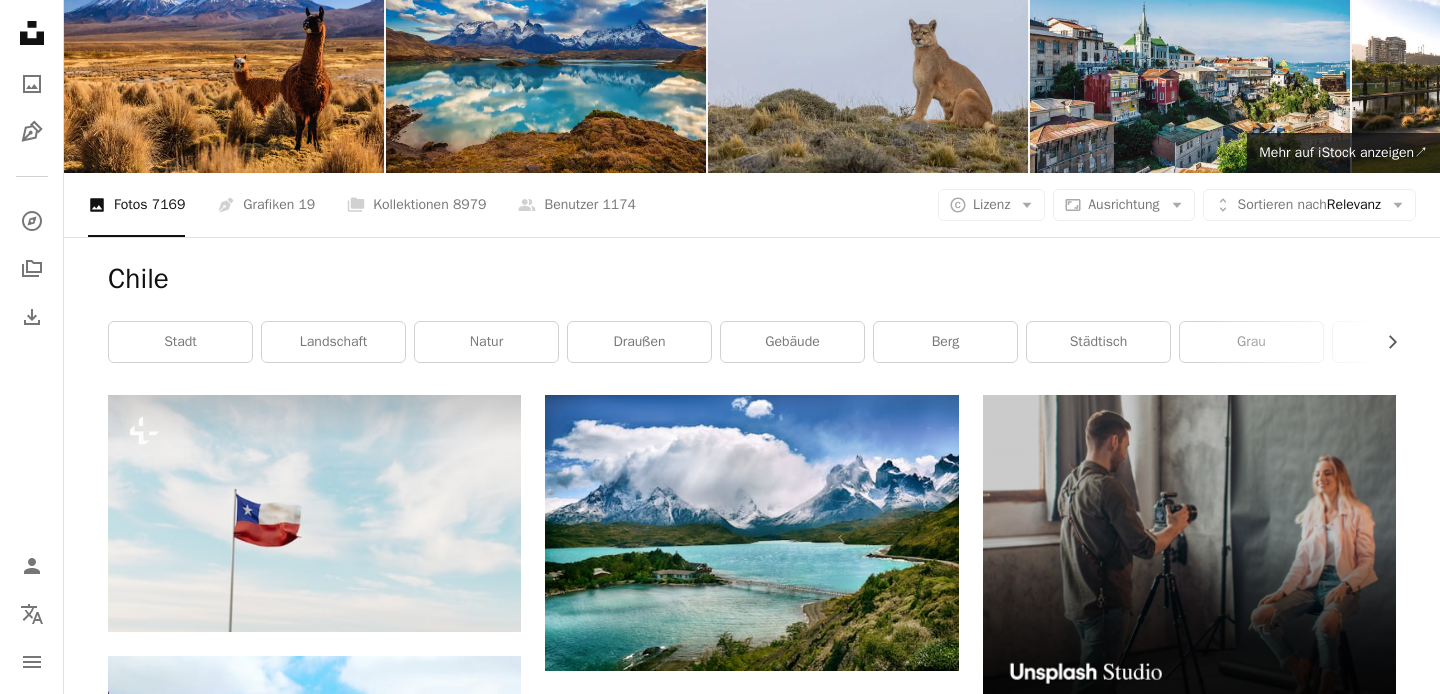 scroll, scrollTop: 0, scrollLeft: 0, axis: both 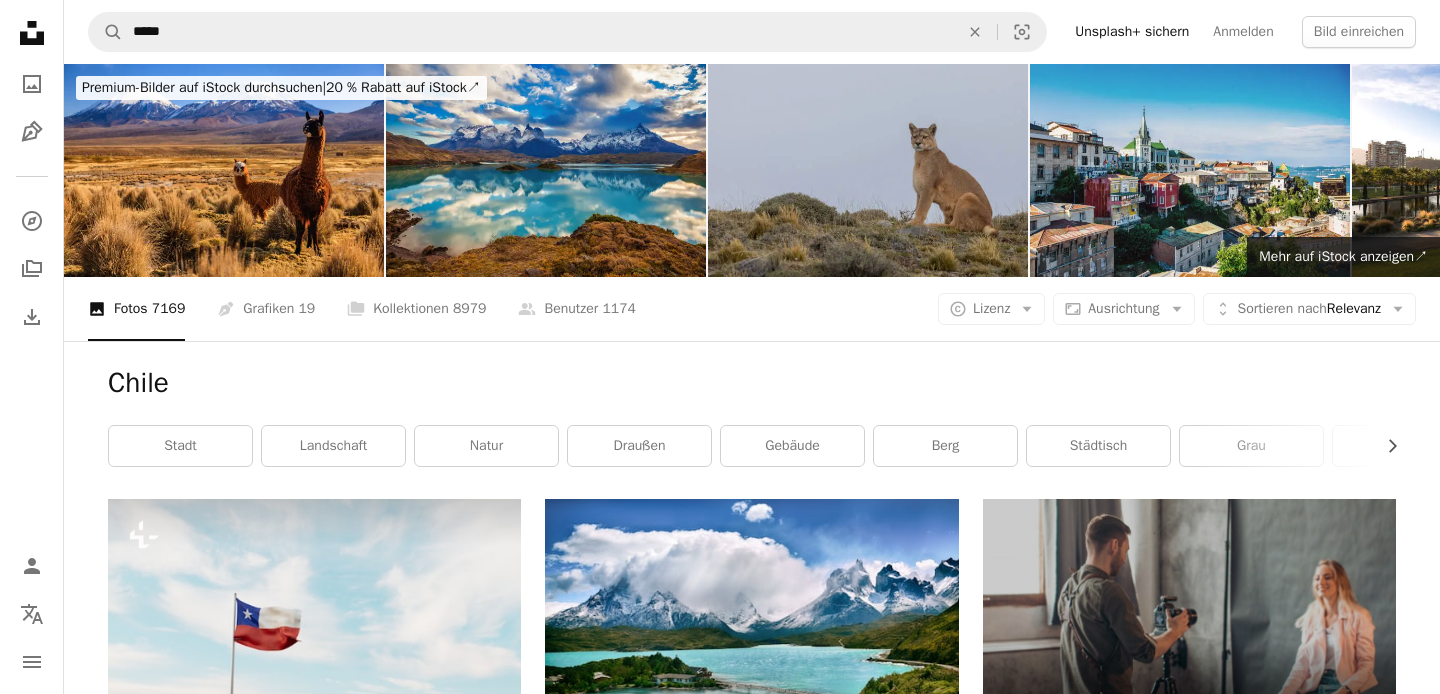 click at bounding box center (868, 170) 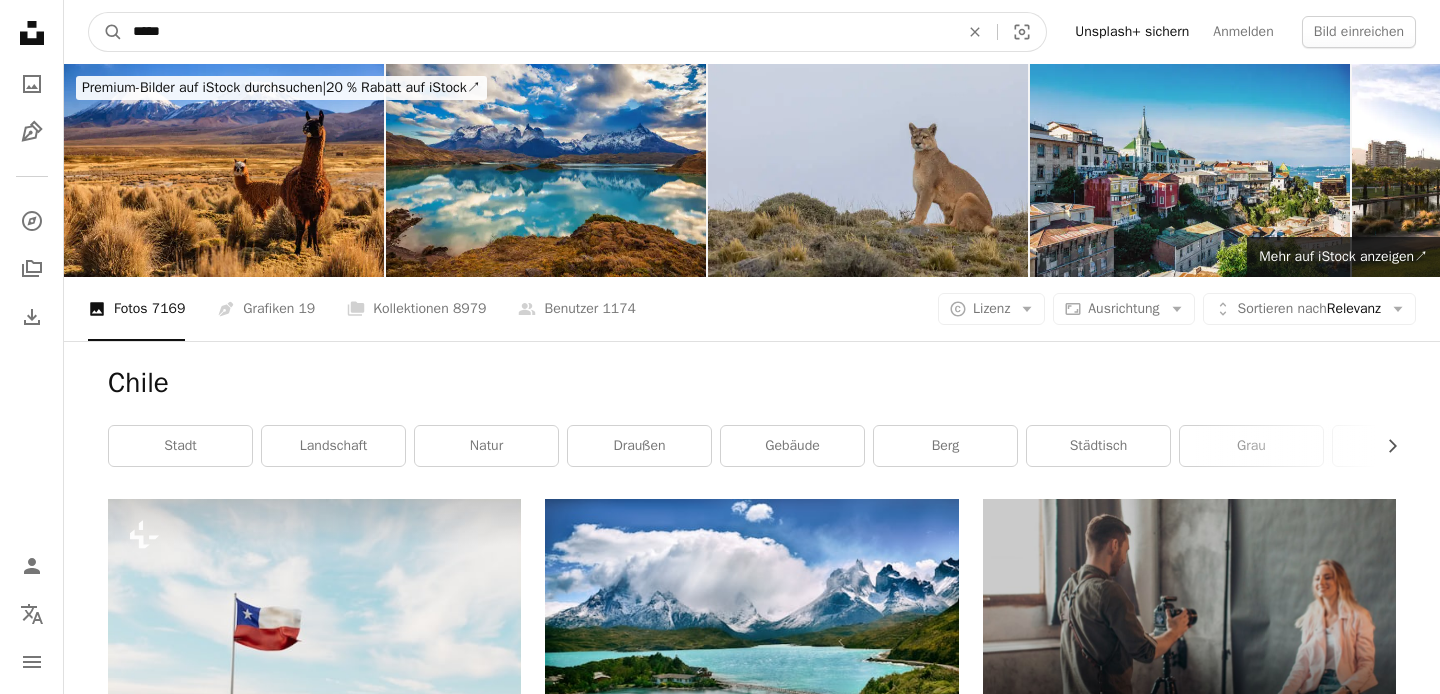 click on "*****" at bounding box center (538, 32) 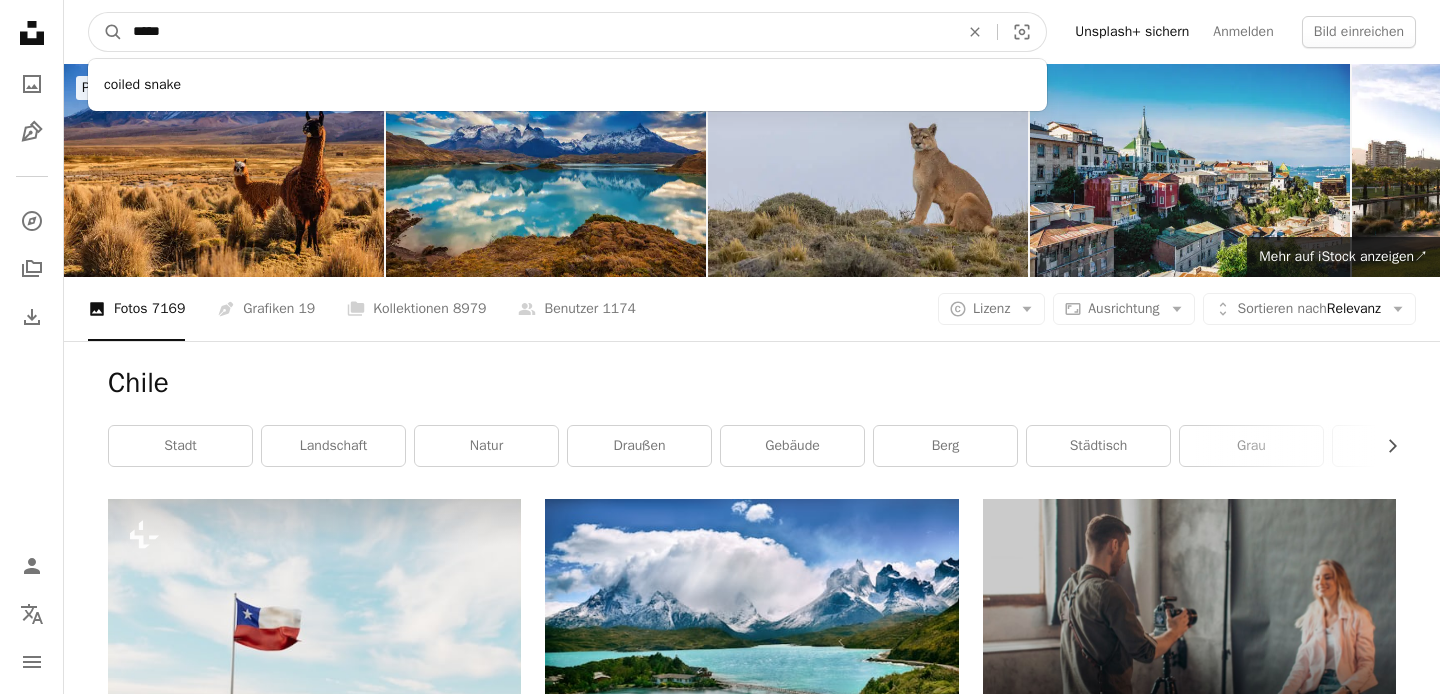 click on "*****" at bounding box center (538, 32) 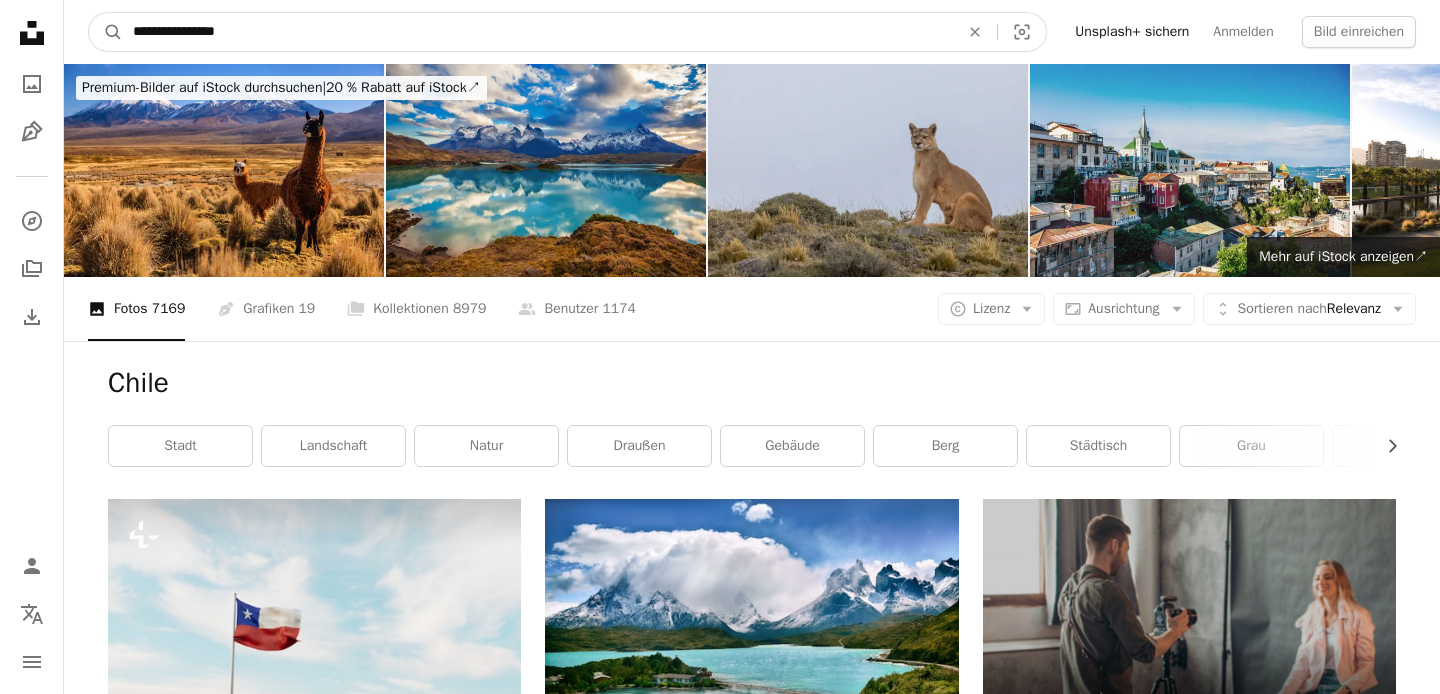 type on "**********" 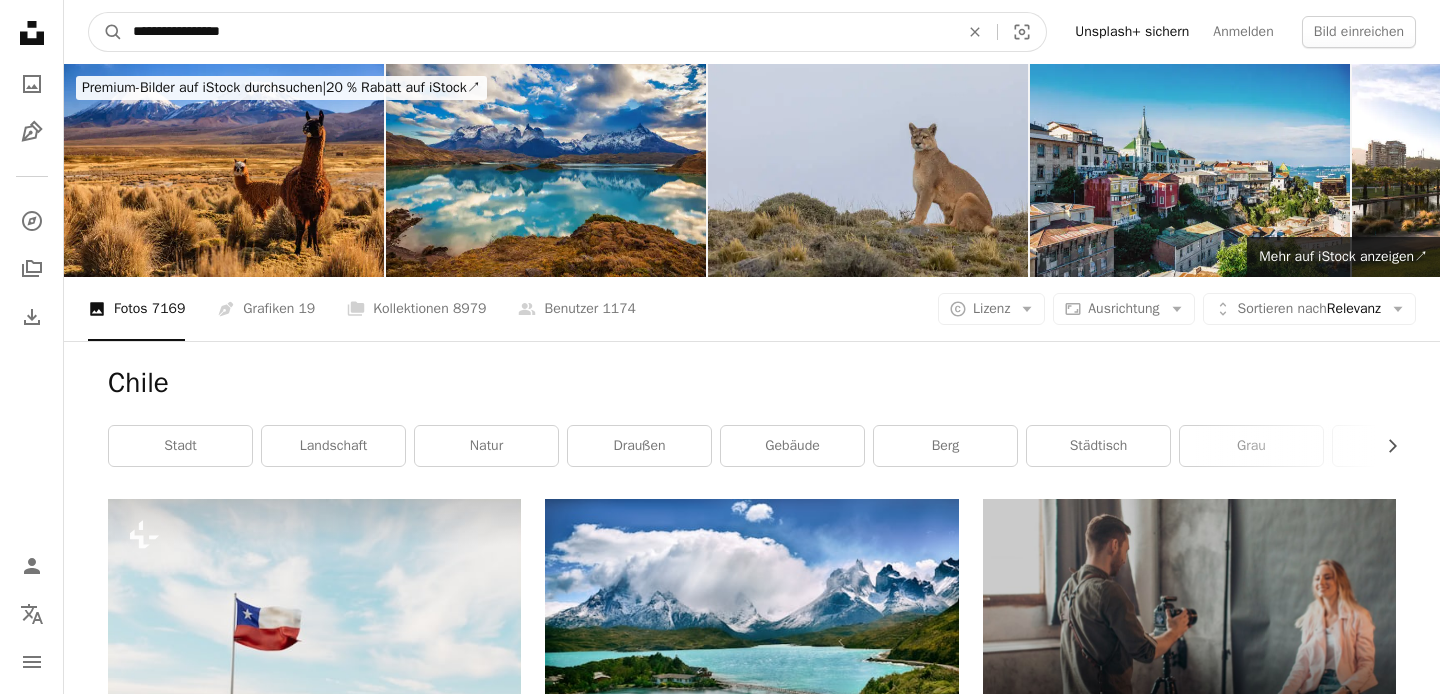 click on "A magnifying glass" at bounding box center [106, 32] 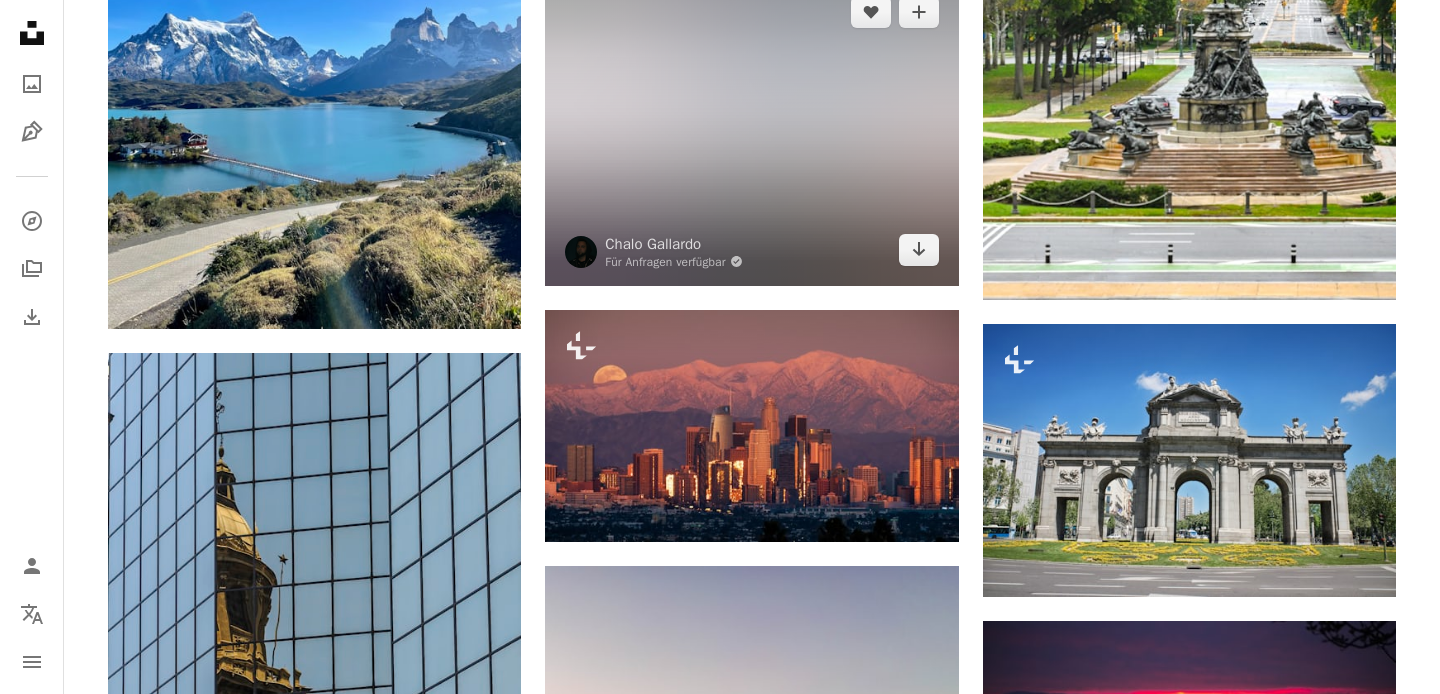 scroll, scrollTop: 1681, scrollLeft: 0, axis: vertical 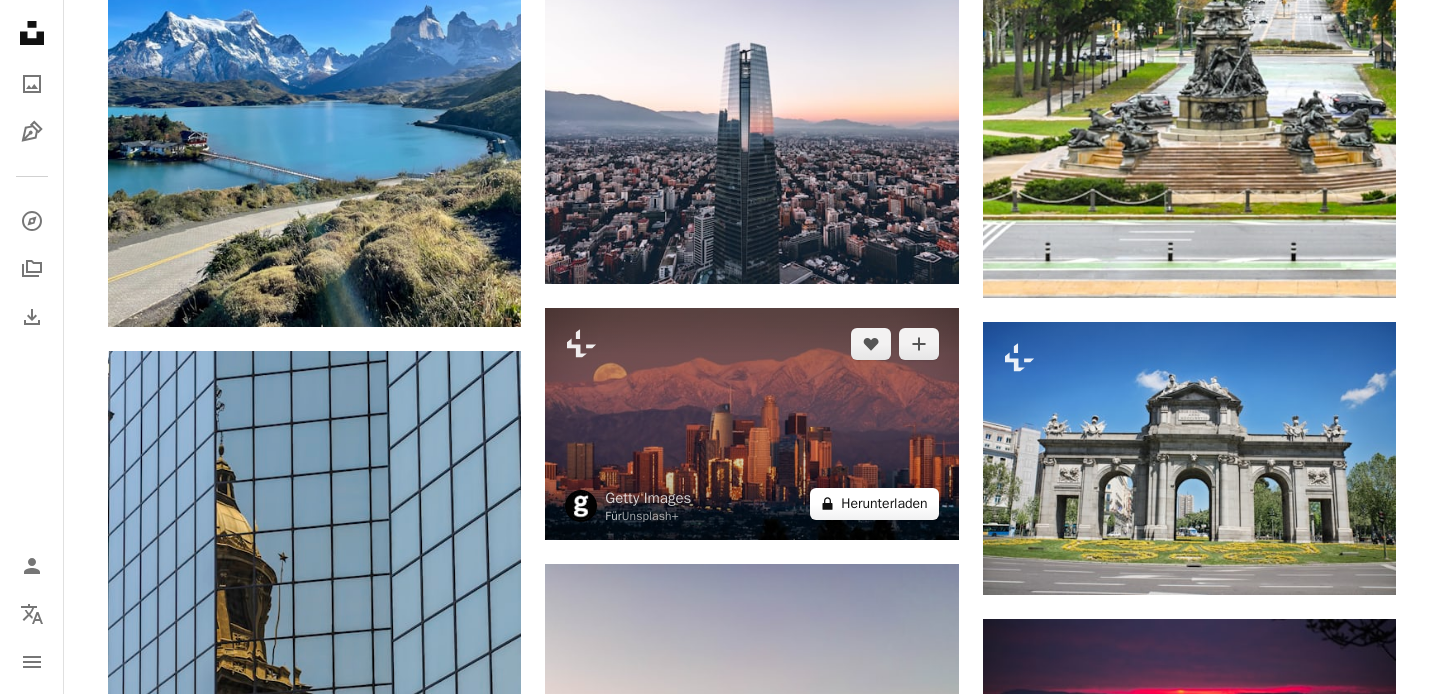 click on "A lock Herunterladen" at bounding box center (874, 504) 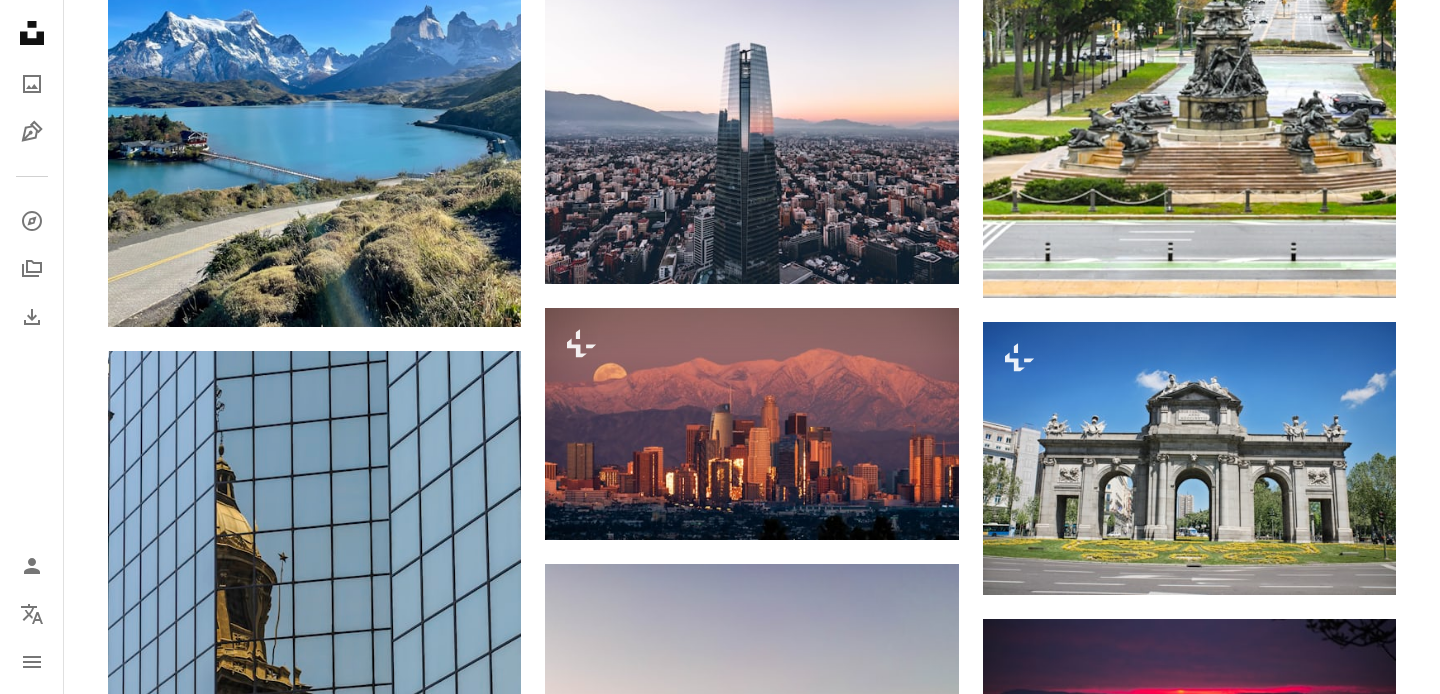 click on "An X shape Gebrauchsfertige Premium-Bilder. Profitieren Sie von unbegrenztem Zugang. A plus sign Monatlich neue Inhalte nur für Mitglieder A plus sign Beliebig viele lizenzfreie Downloads A plus sign Grafiken  Neu A plus sign Verbesserter Rechtsschutz jährlich 62 %  Rabatt monatlich 16 €   6 € EUR pro Monat * Unsplash+  sichern * Bei Zahlung pro Jahr, im Voraus in Rechnung gestellt  72 € Zuzüglich der jeweiligen MwSt. Automatische Erneuerung. Sie können jederzeit kündigen." at bounding box center [720, 3335] 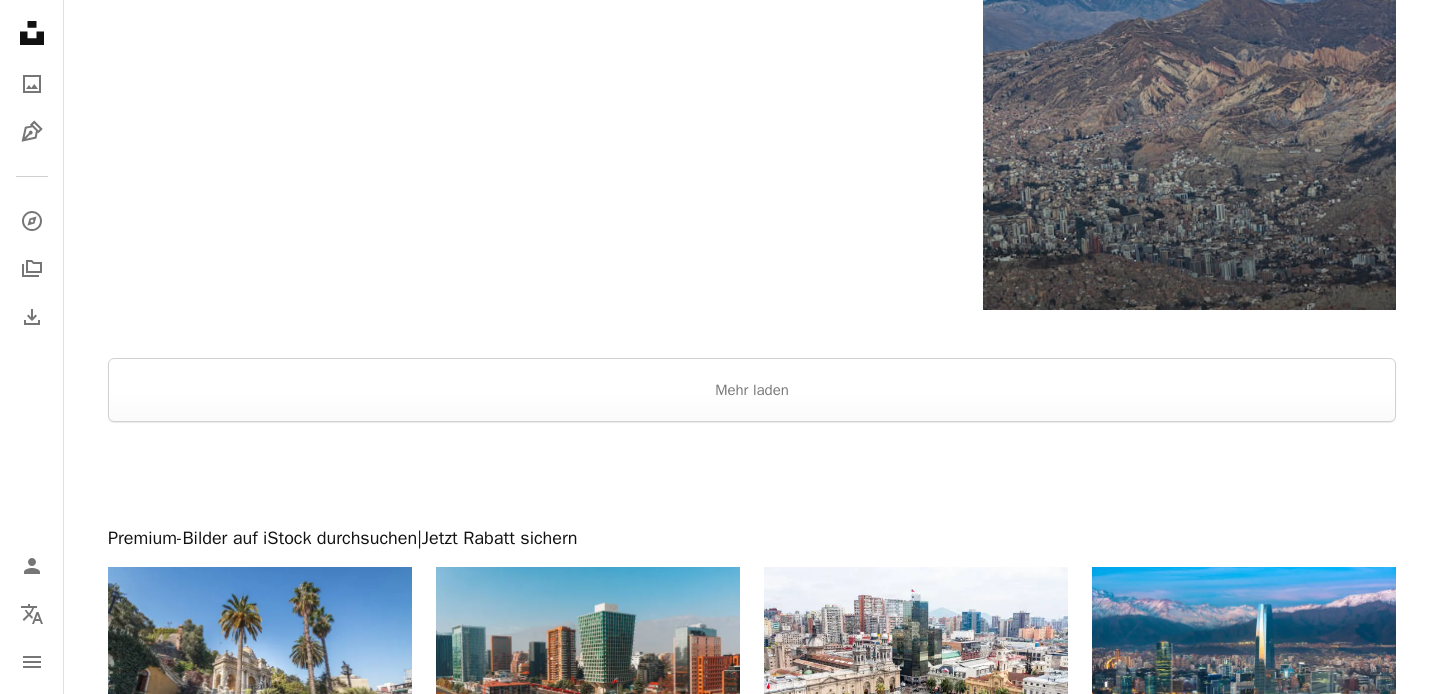 scroll, scrollTop: 3508, scrollLeft: 0, axis: vertical 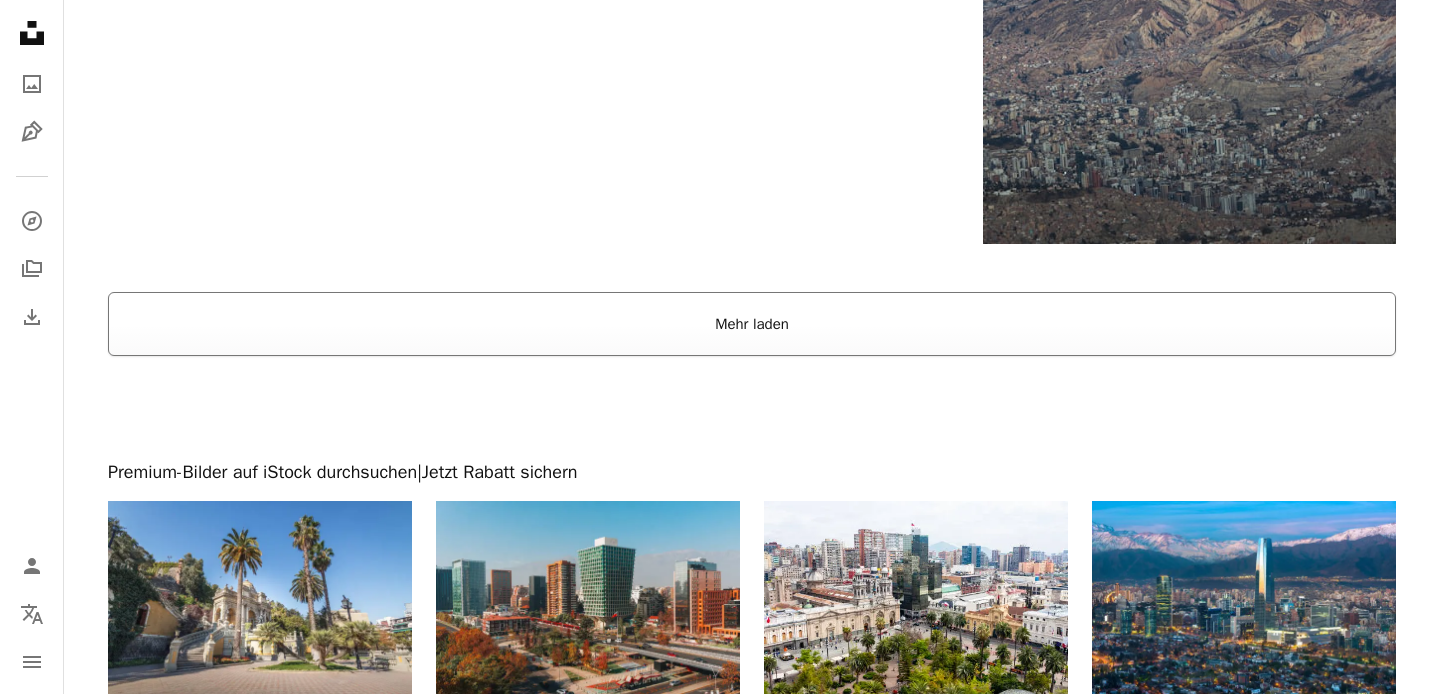 click on "Mehr laden" at bounding box center (752, 324) 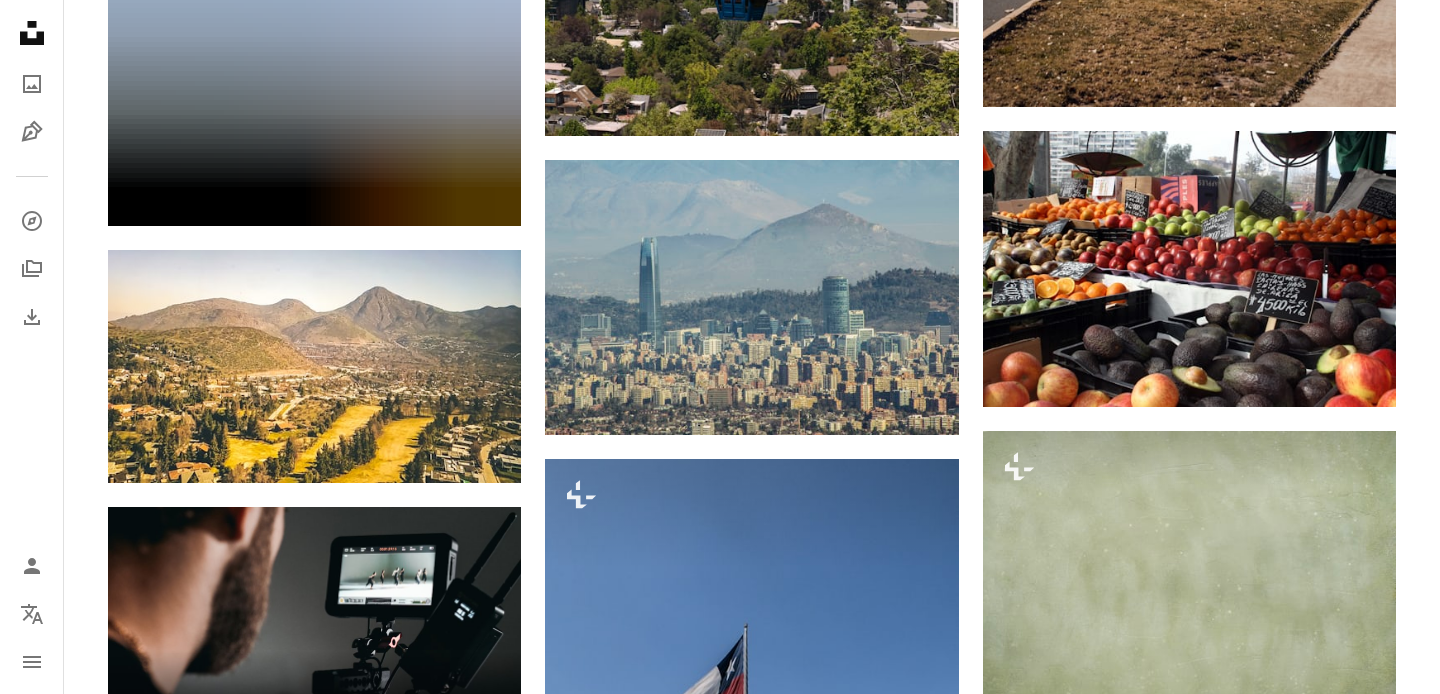scroll, scrollTop: 4216, scrollLeft: 0, axis: vertical 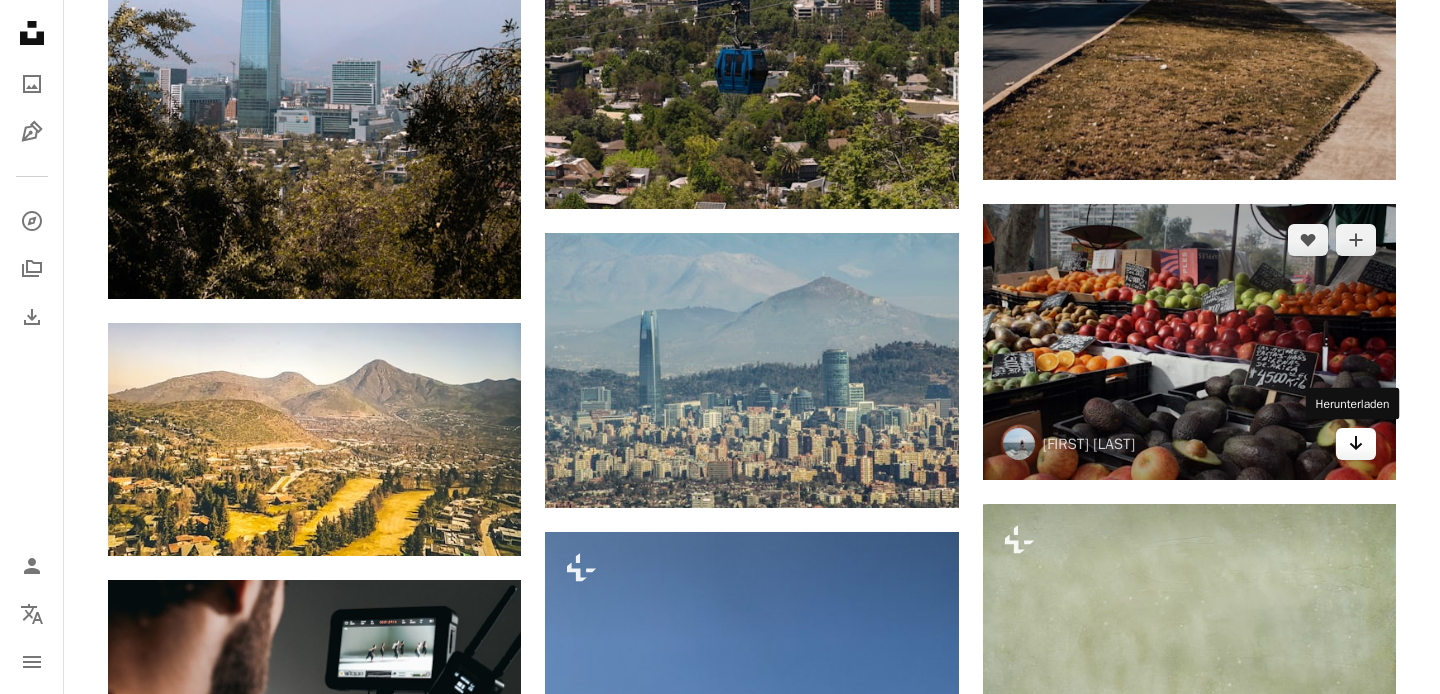 click on "Arrow pointing down" 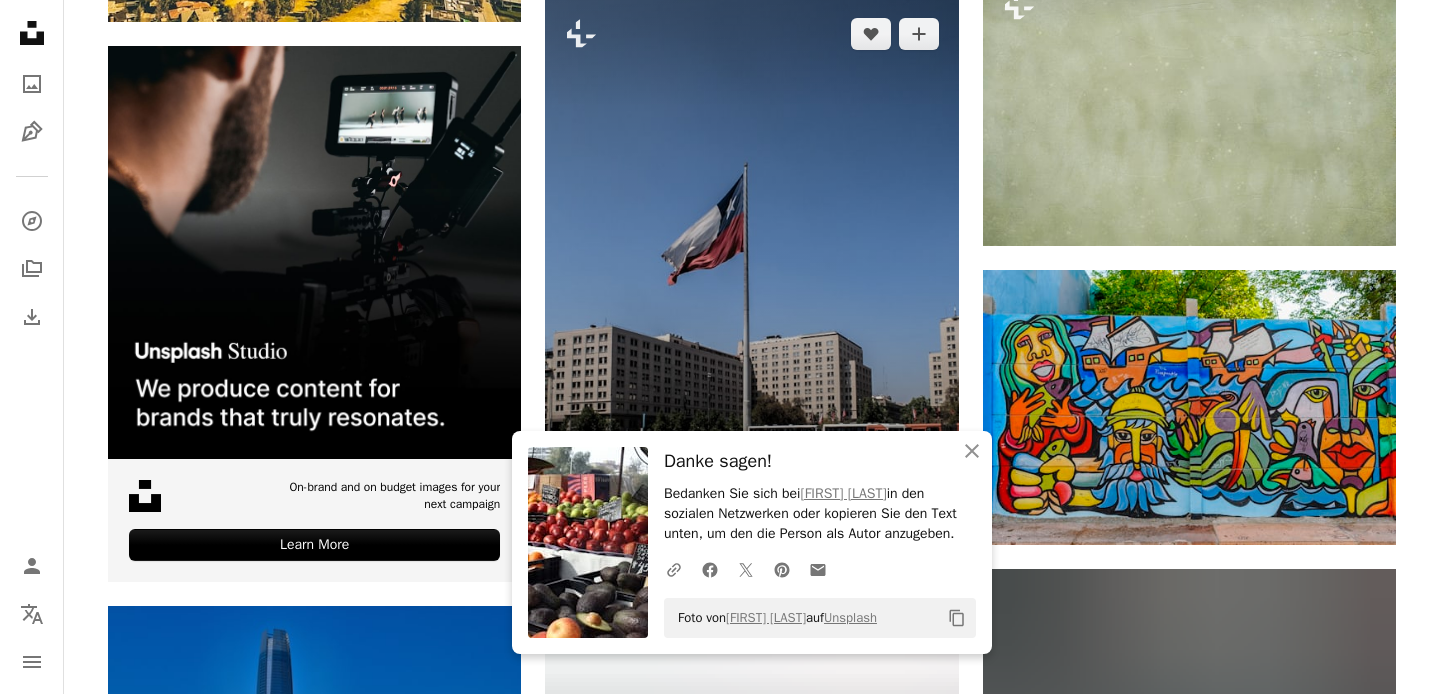 scroll, scrollTop: 4752, scrollLeft: 0, axis: vertical 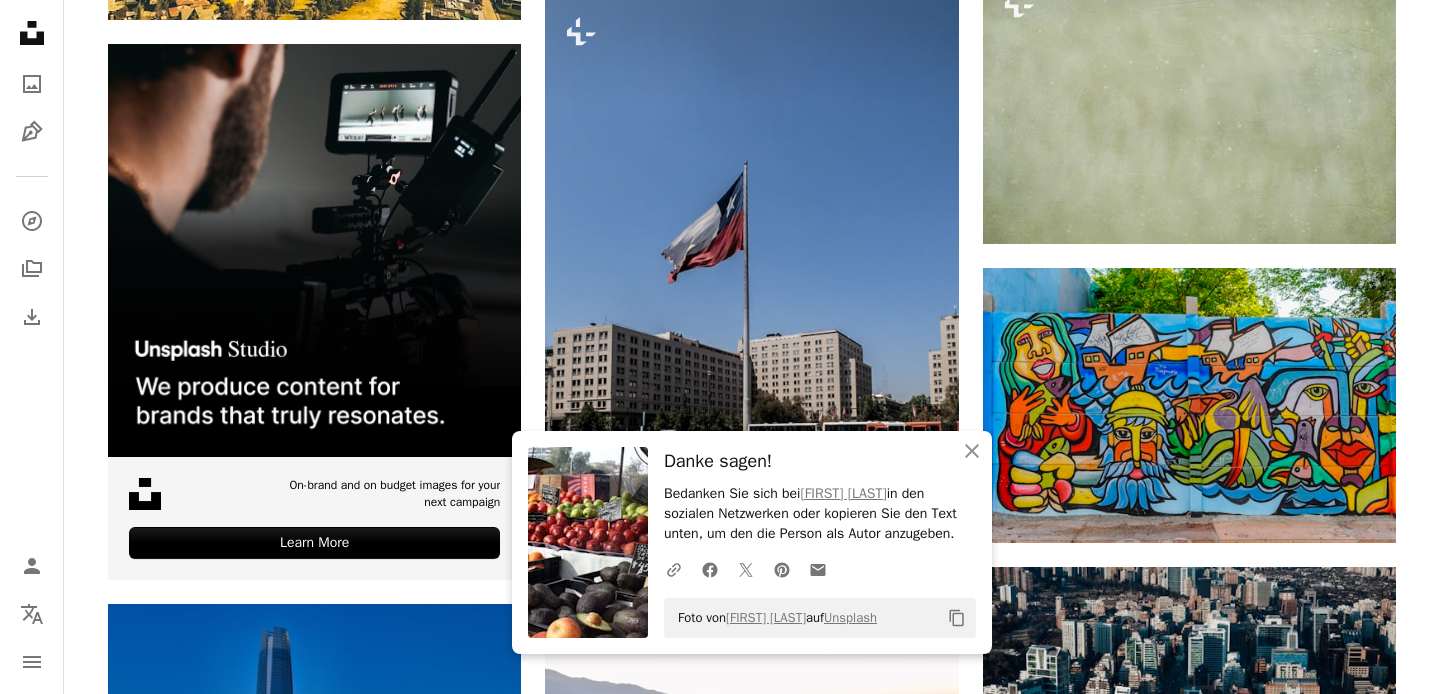 click on "Plus sign for Unsplash+ A heart A plus sign Getty Images Für  Unsplash+ A lock Herunterladen A heart A plus sign Luis Villasmil Für Anfragen verfügbar A checkmark inside of a circle Arrow pointing down A heart A plus sign Oscar F. Santamaria Arrow pointing down A heart A plus sign Alexander Schimmeck Arrow pointing down A heart A plus sign Sebastián Silva Solar Arrow pointing down A heart A plus sign Francisco Kemeny Arrow pointing down A heart A plus sign Ximena Nahmias Arrow pointing down Plus sign for Unsplash+ A heart A plus sign Getty Images Für  Unsplash+ A lock Herunterladen A heart A plus sign Daniel Prado Arrow pointing down A heart A plus sign Francisco Kemeny Arrow pointing down –– ––– –––  –– ––– –  ––– –––  ––––  –   – –– –––  – – ––– –– –– –––– –– On-brand and on budget images for your next campaign Learn More A heart A plus sign Jeffrey Eisen Arrow pointing down Plus sign for Unsplash+ A heart Für" at bounding box center (752, 657) 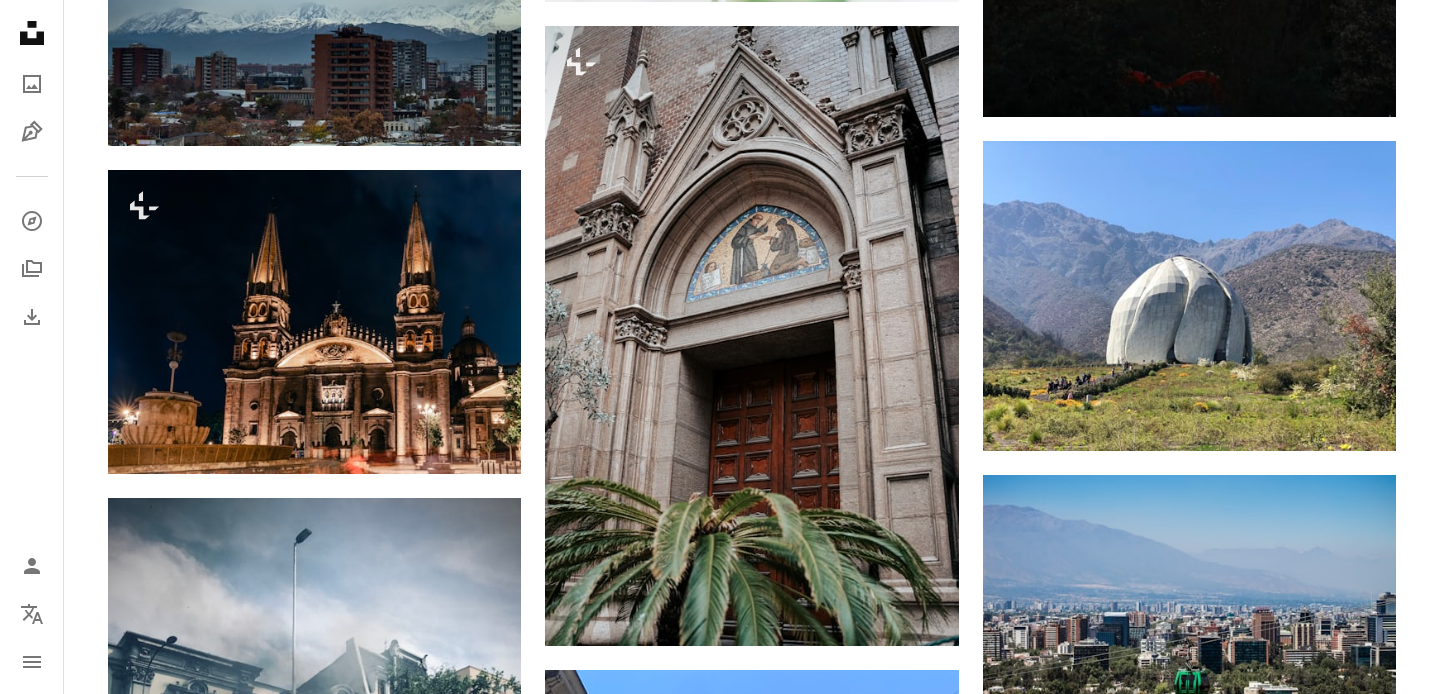 scroll, scrollTop: 9888, scrollLeft: 0, axis: vertical 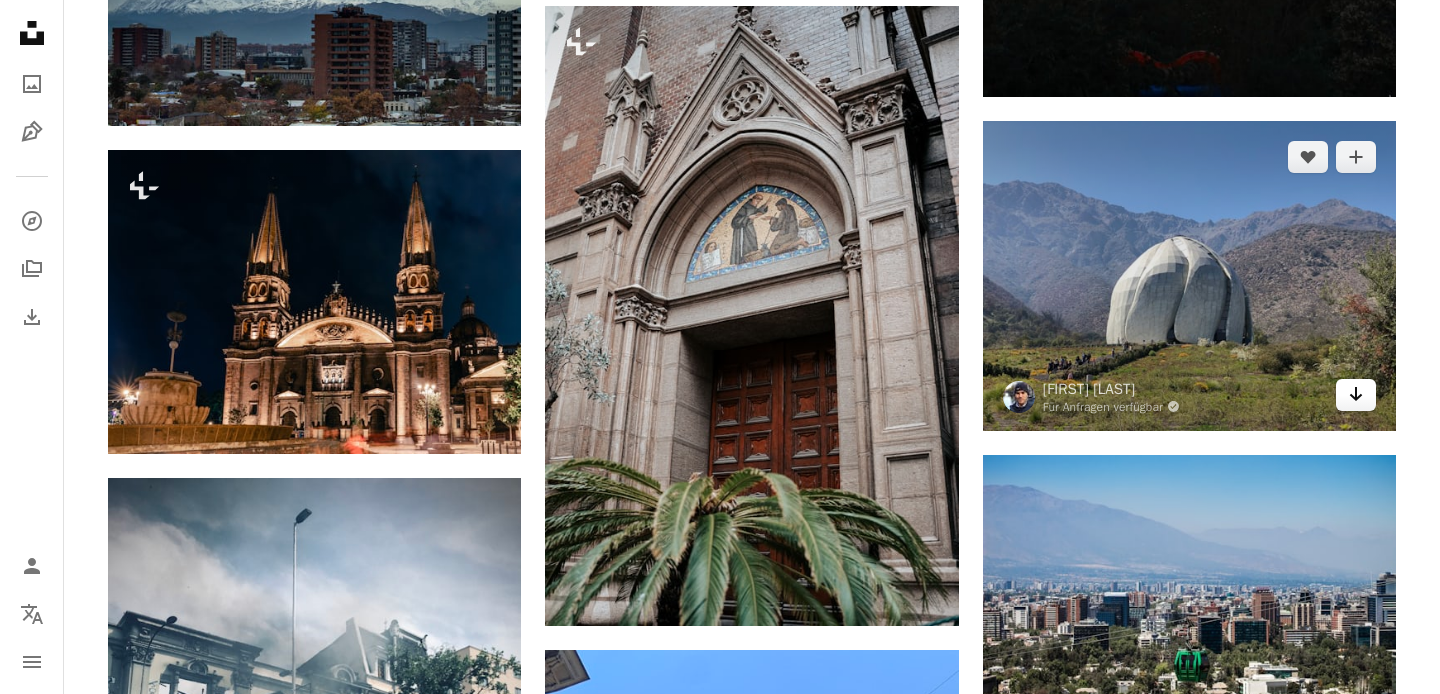 click on "Arrow pointing down" 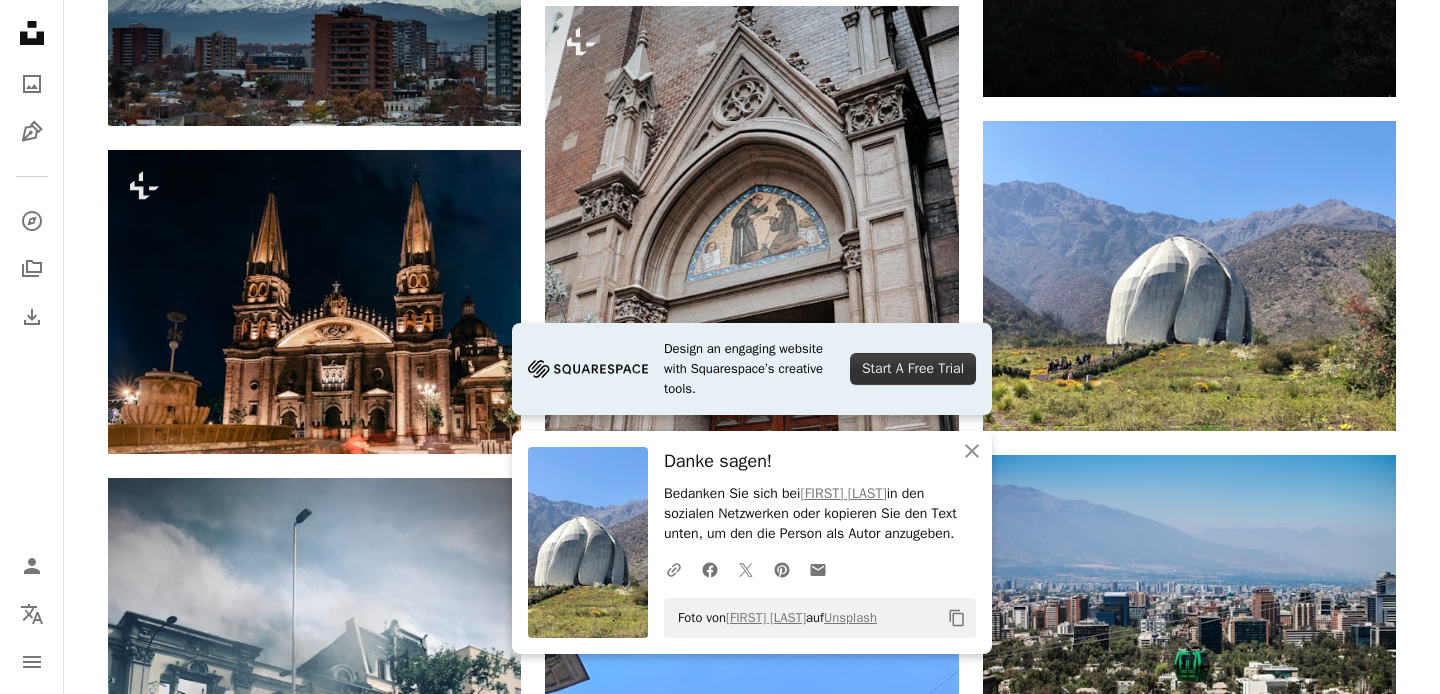click on "Plus sign for Unsplash+ A heart A plus sign Getty Images Für  Unsplash+ A lock Herunterladen A heart A plus sign Luis Villasmil Für Anfragen verfügbar A checkmark inside of a circle Arrow pointing down A heart A plus sign Oscar F. Santamaria Arrow pointing down A heart A plus sign Alexander Schimmeck Arrow pointing down A heart A plus sign Sebastián Silva Solar Arrow pointing down A heart A plus sign Francisco Kemeny Arrow pointing down A heart A plus sign Ximena Nahmias Arrow pointing down Plus sign for Unsplash+ A heart A plus sign Getty Images Für  Unsplash+ A lock Herunterladen A heart A plus sign Daniel Prado Arrow pointing down A heart A plus sign Francisco Kemeny Arrow pointing down –– ––– –––  –– ––– –  ––– –––  ––––  –   – –– –––  – – ––– –– –– –––– –– On-brand and on budget images for your next campaign Learn More A heart A plus sign Jeffrey Eisen Arrow pointing down Plus sign for Unsplash+ A heart Für" at bounding box center (752, -3048) 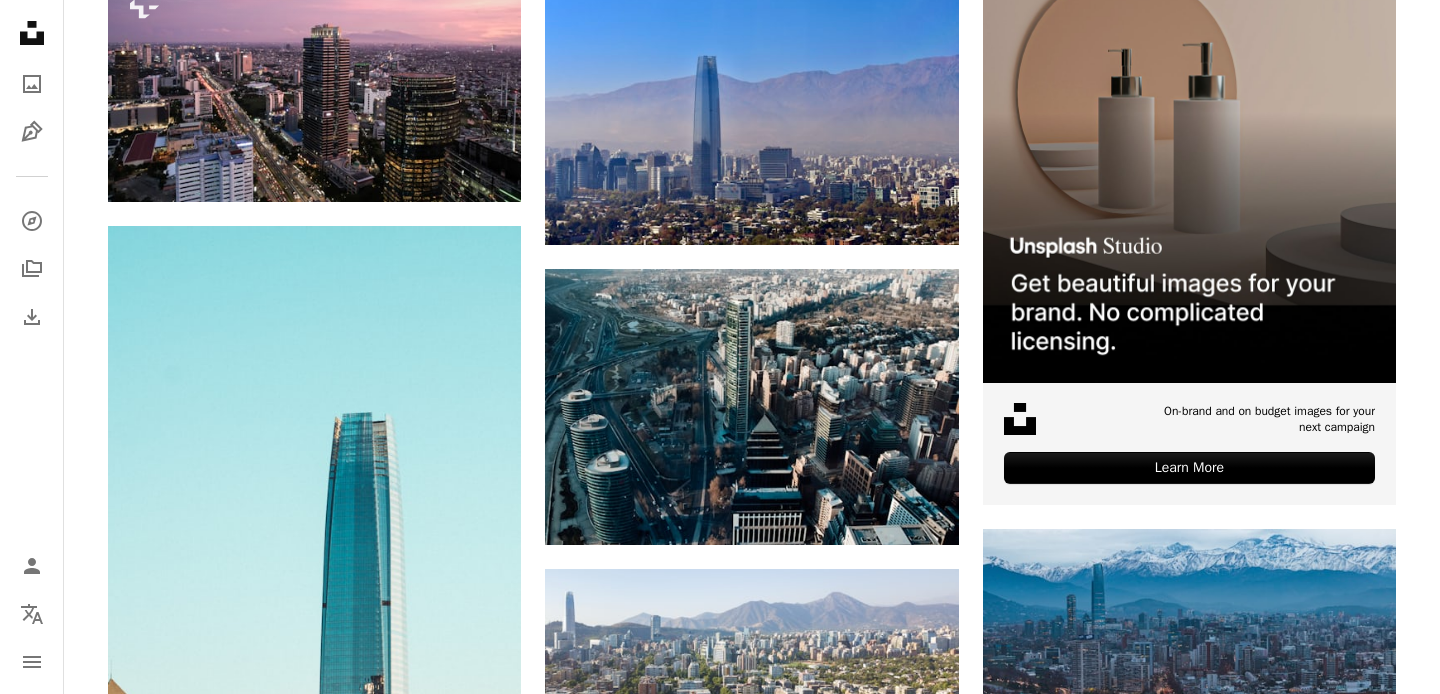 scroll, scrollTop: 0, scrollLeft: 0, axis: both 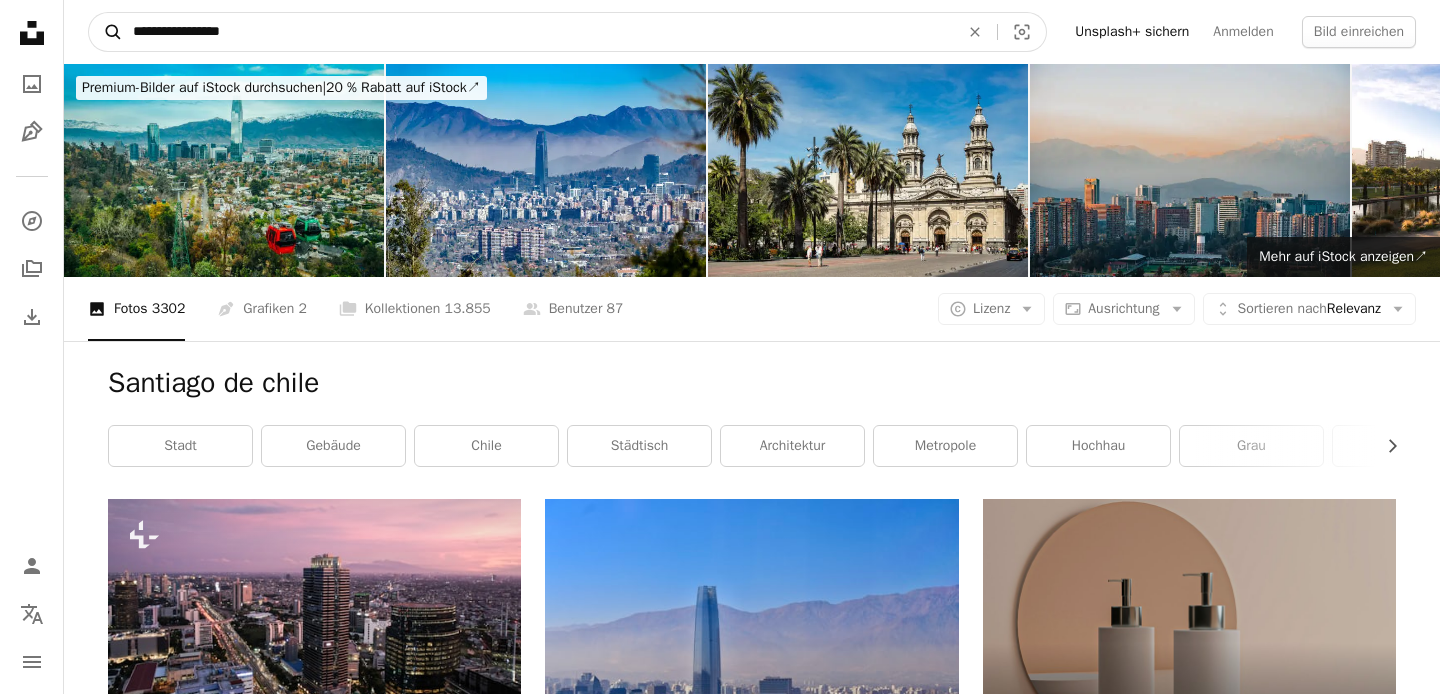 drag, startPoint x: 286, startPoint y: 32, endPoint x: 102, endPoint y: 30, distance: 184.01086 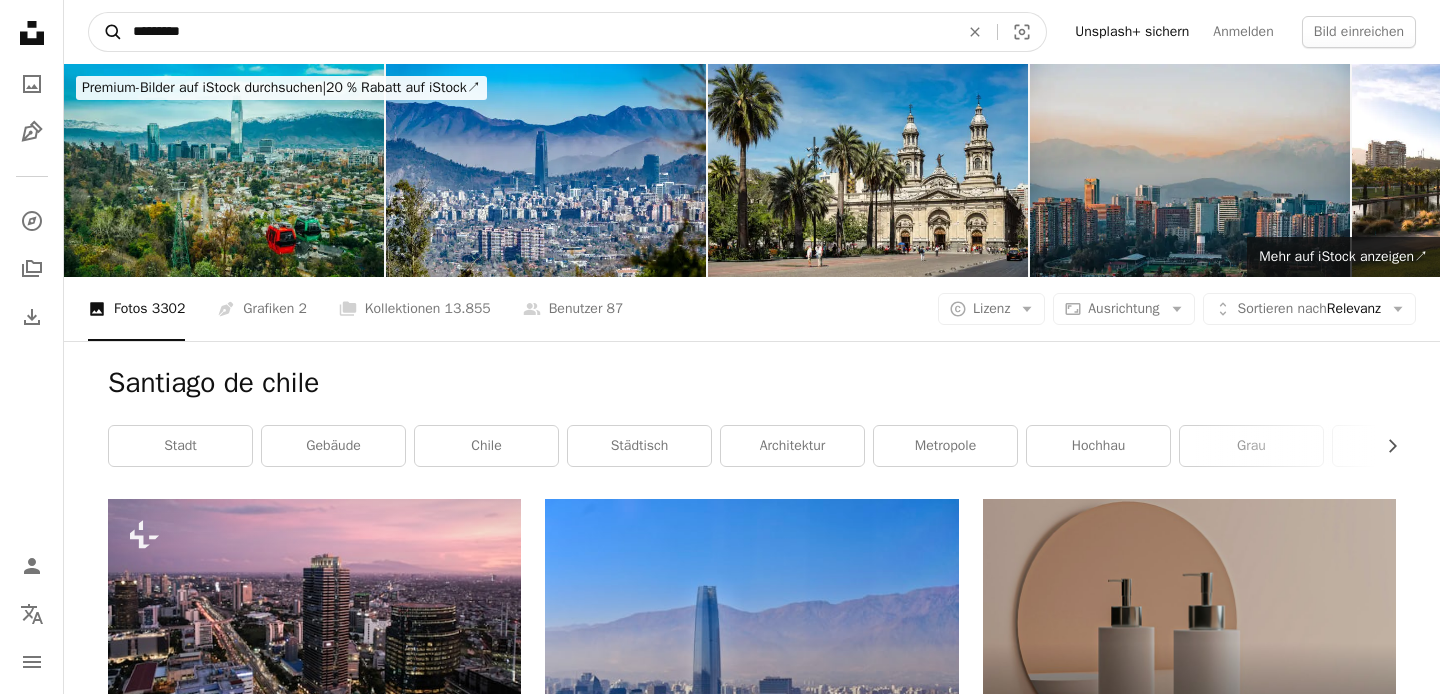 type on "*********" 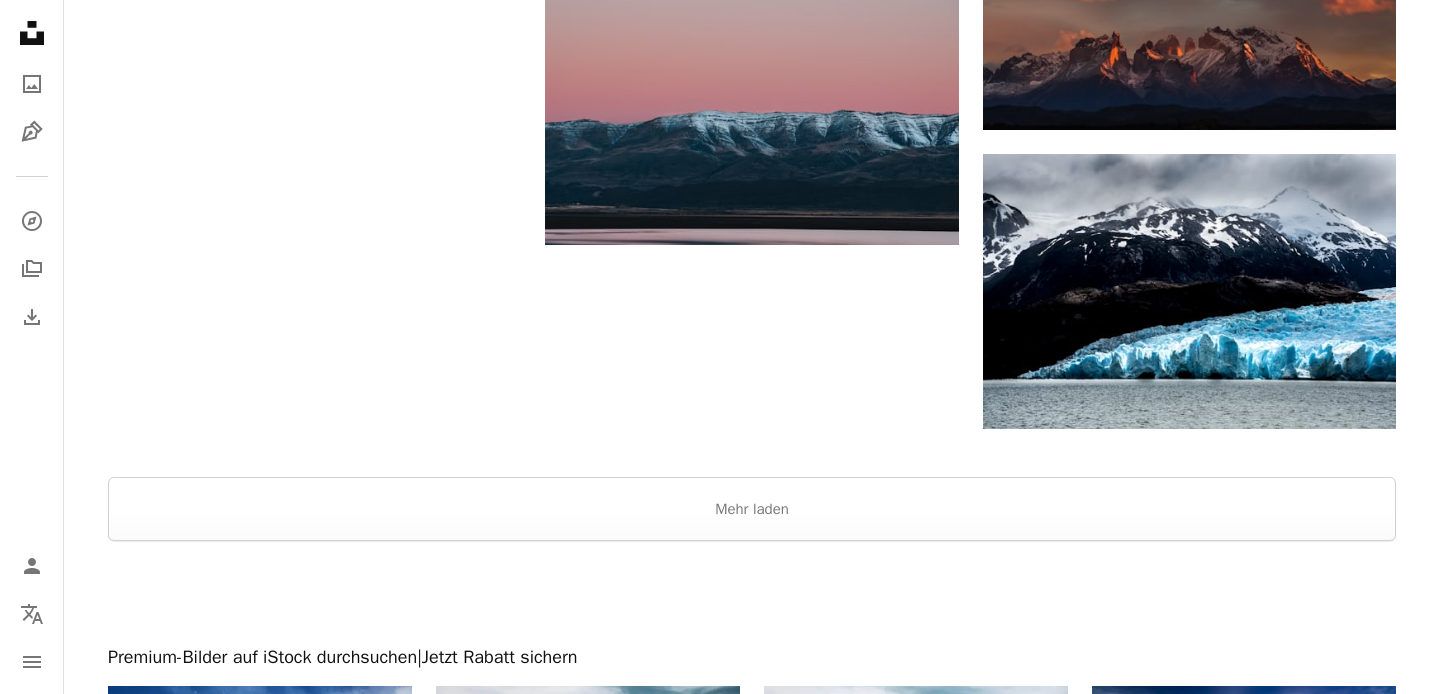 scroll, scrollTop: 2978, scrollLeft: 0, axis: vertical 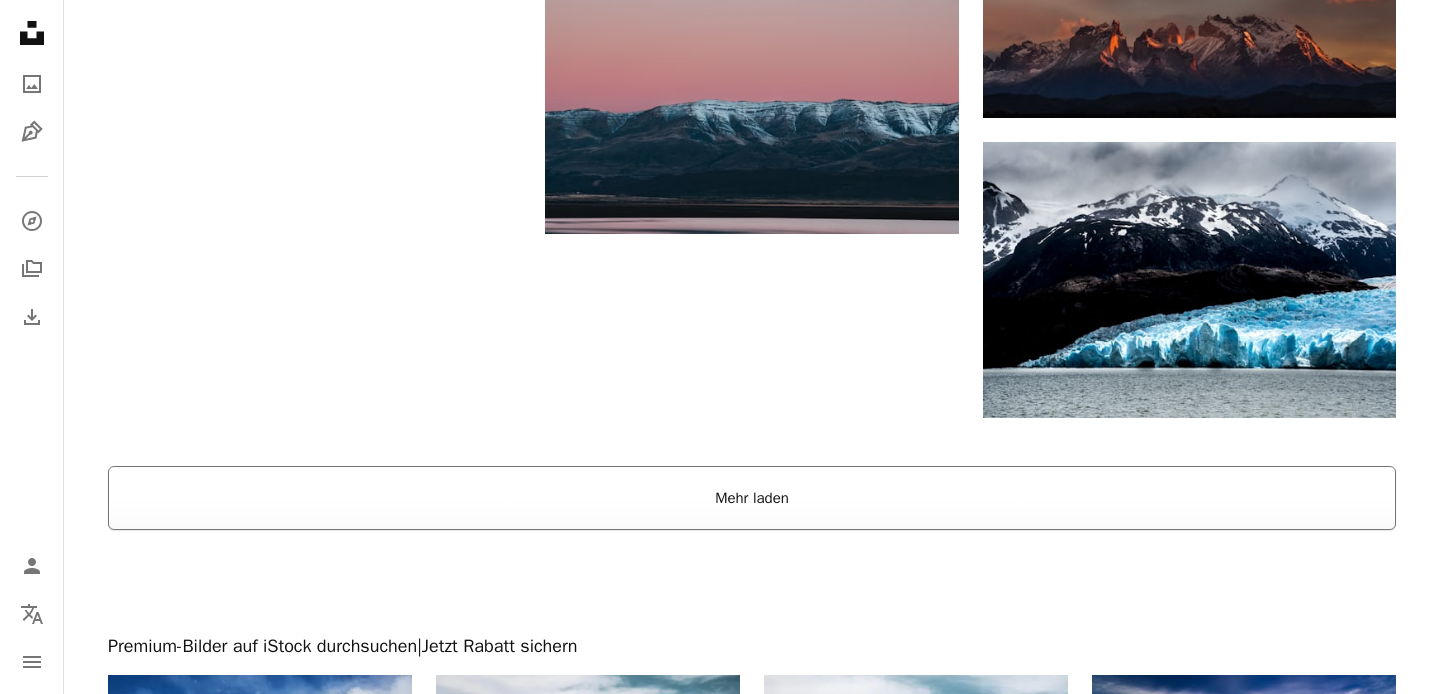 click on "Mehr laden" at bounding box center (752, 498) 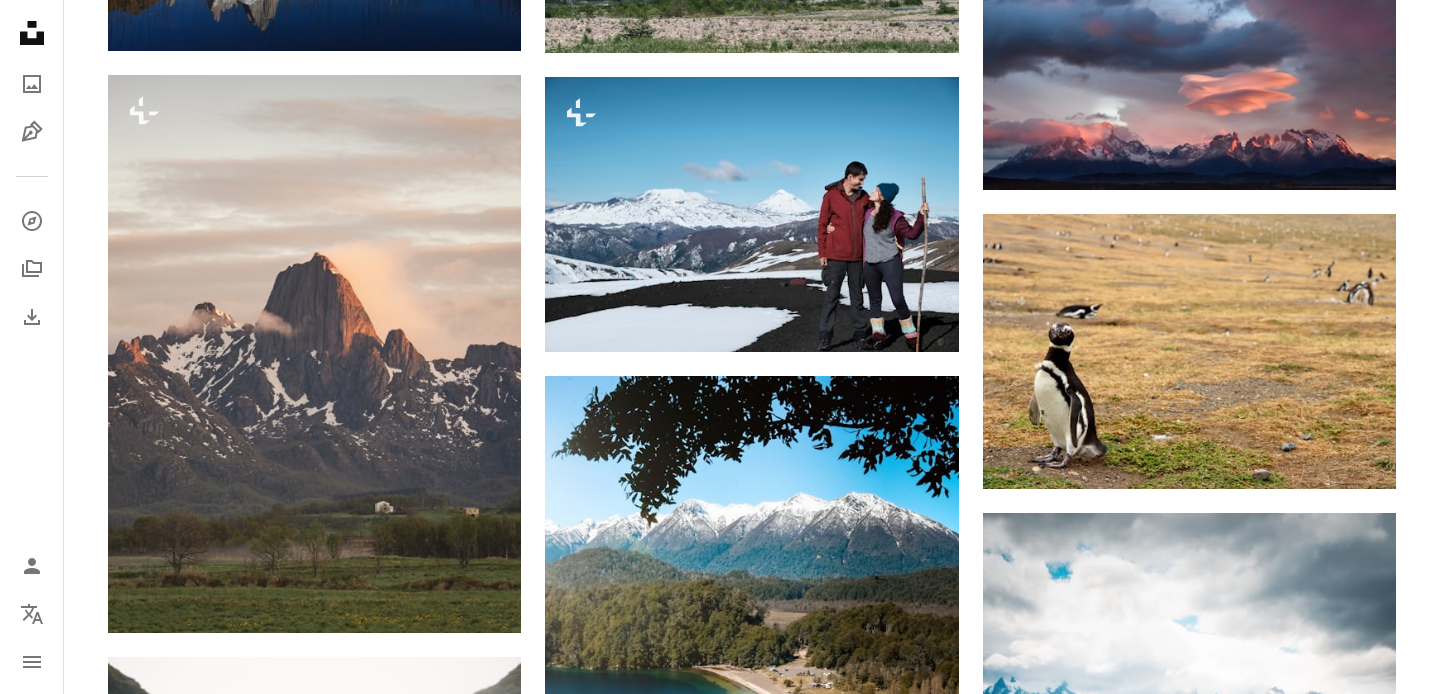 scroll, scrollTop: 6275, scrollLeft: 0, axis: vertical 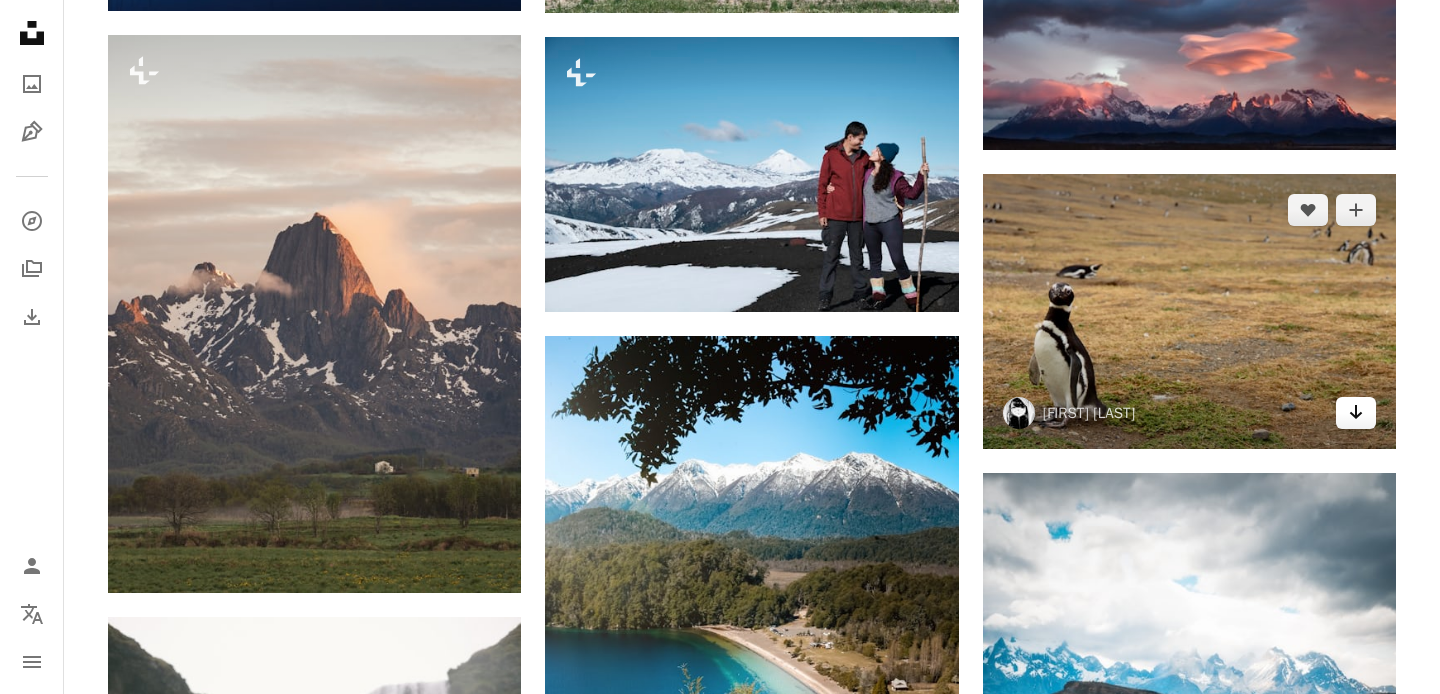 click on "Arrow pointing down" 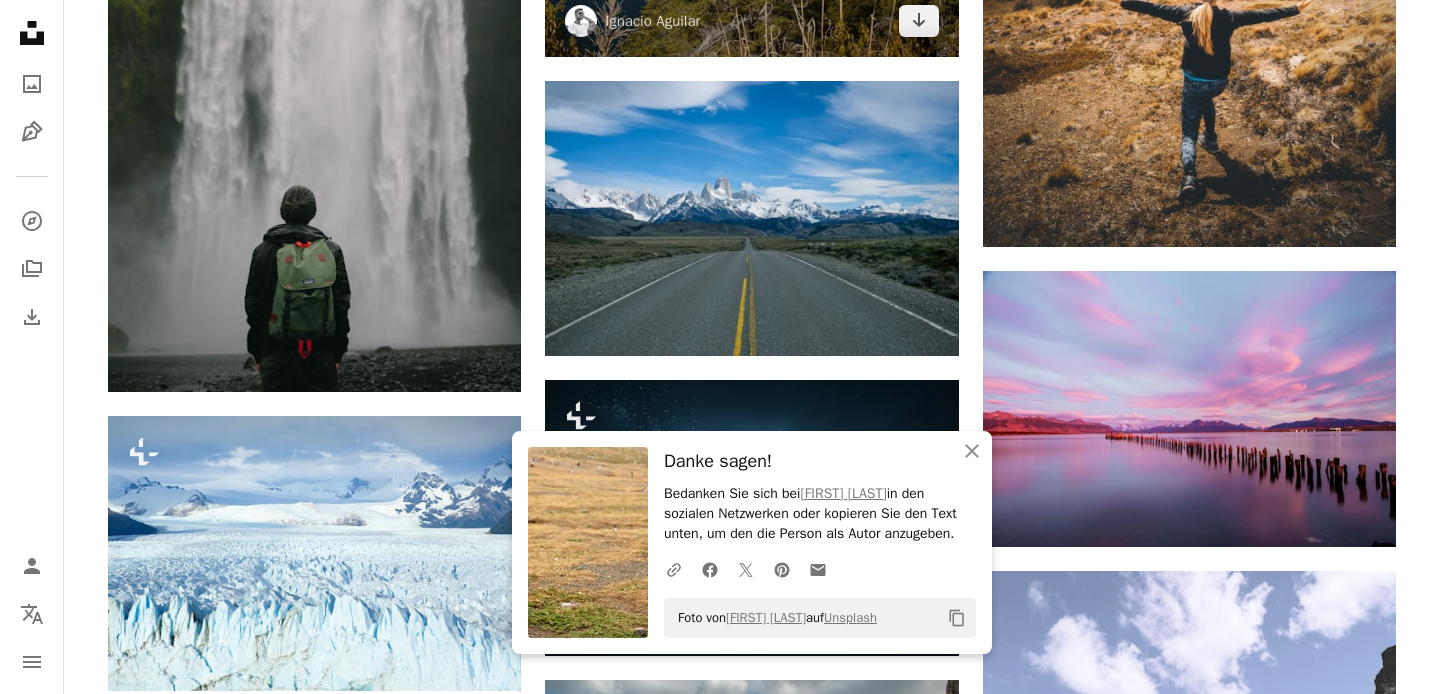 scroll, scrollTop: 7351, scrollLeft: 0, axis: vertical 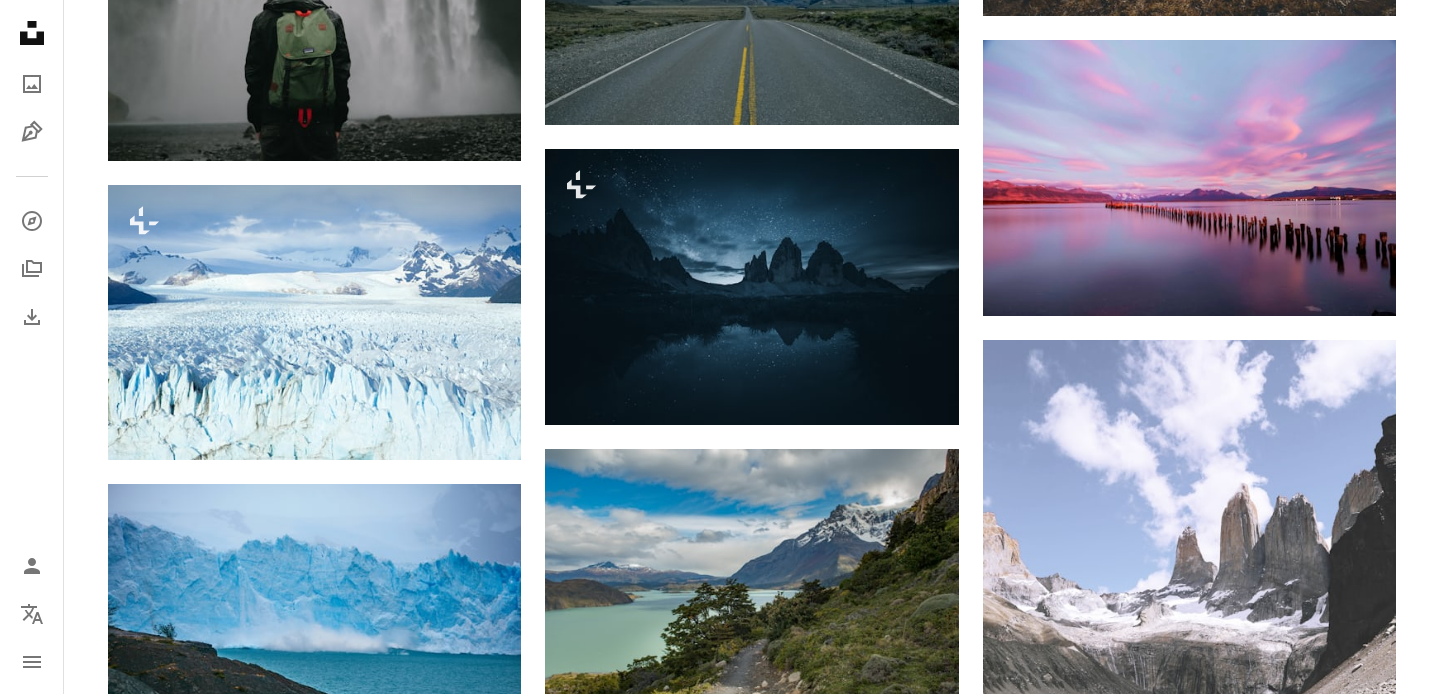 click on "Plus sign for Unsplash+ A heart A plus sign Getty Images Für  Unsplash+ A lock Herunterladen A heart A plus sign Samuel Chenard Arrow pointing down Plus sign for Unsplash+ A heart A plus sign Getty Images Für  Unsplash+ A lock Herunterladen A heart A plus sign Diego Jimenez Für Anfragen verfügbar A checkmark inside of a circle Arrow pointing down A heart A plus sign Hans-Jürgen Weinhardt Arrow pointing down Plus sign for Unsplash+ A heart A plus sign Getty Images Für  Unsplash+ A lock Herunterladen A heart A plus sign Andrew Svk Arrow pointing down A heart A plus sign Andrea Leopardi Arrow pointing down A heart A plus sign Patrick Hendry Arrow pointing down A heart A plus sign Jack Prommel Für Anfragen verfügbar A checkmark inside of a circle Arrow pointing down –– ––– –––  –– ––– –  ––– –––  ––––  –   – –– –––  – – ––– –– –– –––– –– On-brand and on budget images for your next campaign Learn More A heart Für" at bounding box center (752, -1048) 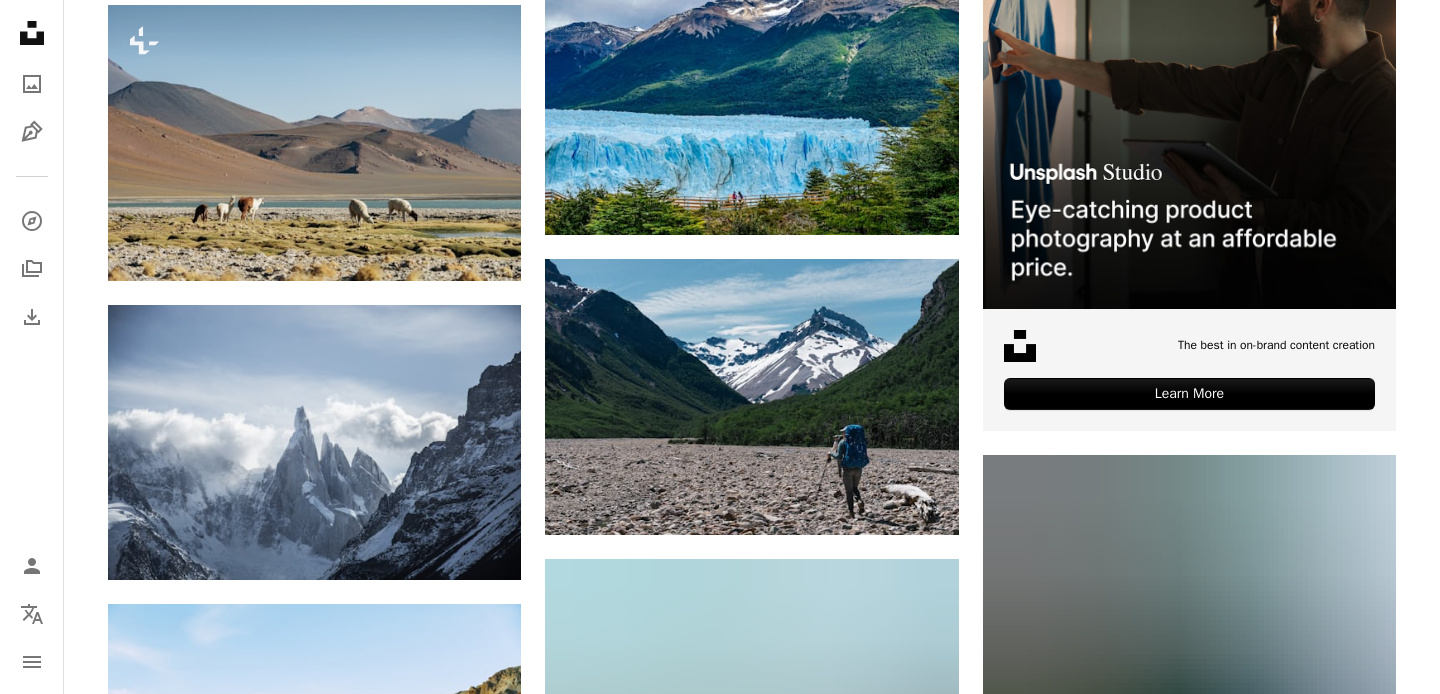 scroll, scrollTop: 8440, scrollLeft: 0, axis: vertical 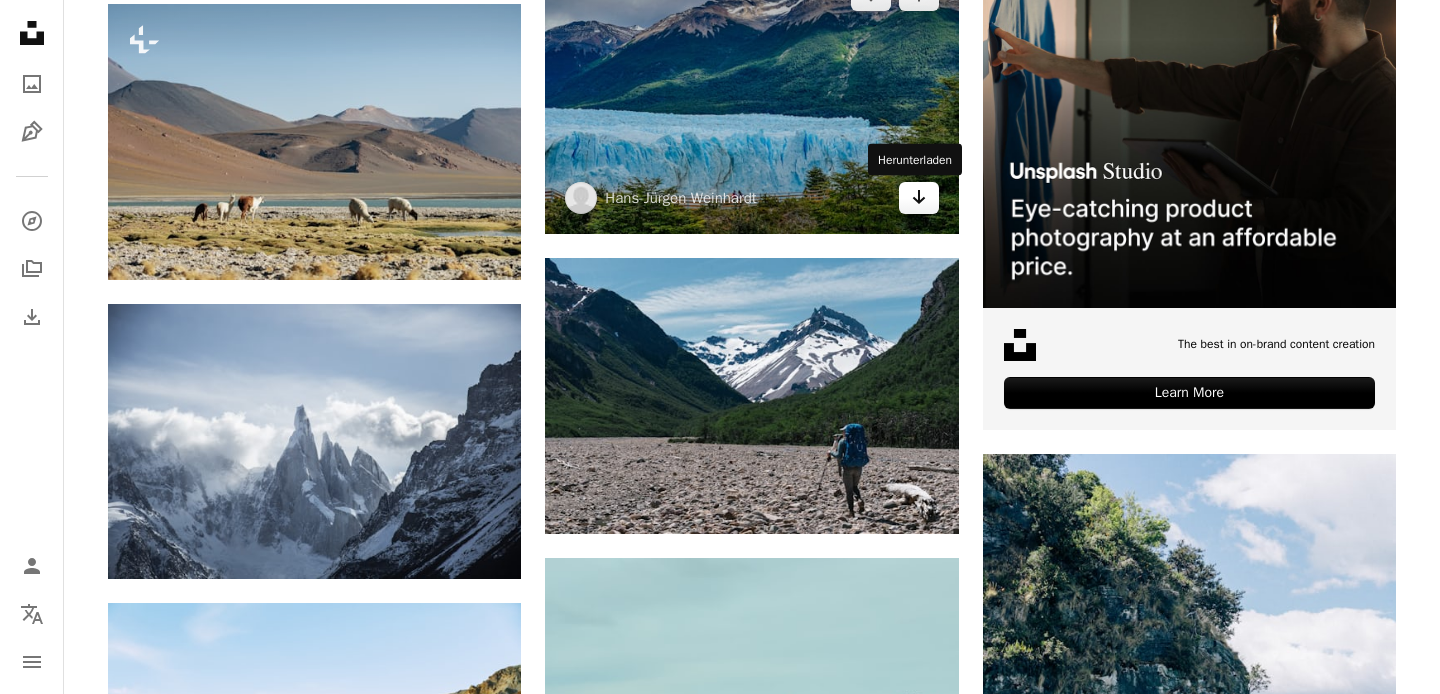 click on "Arrow pointing down" 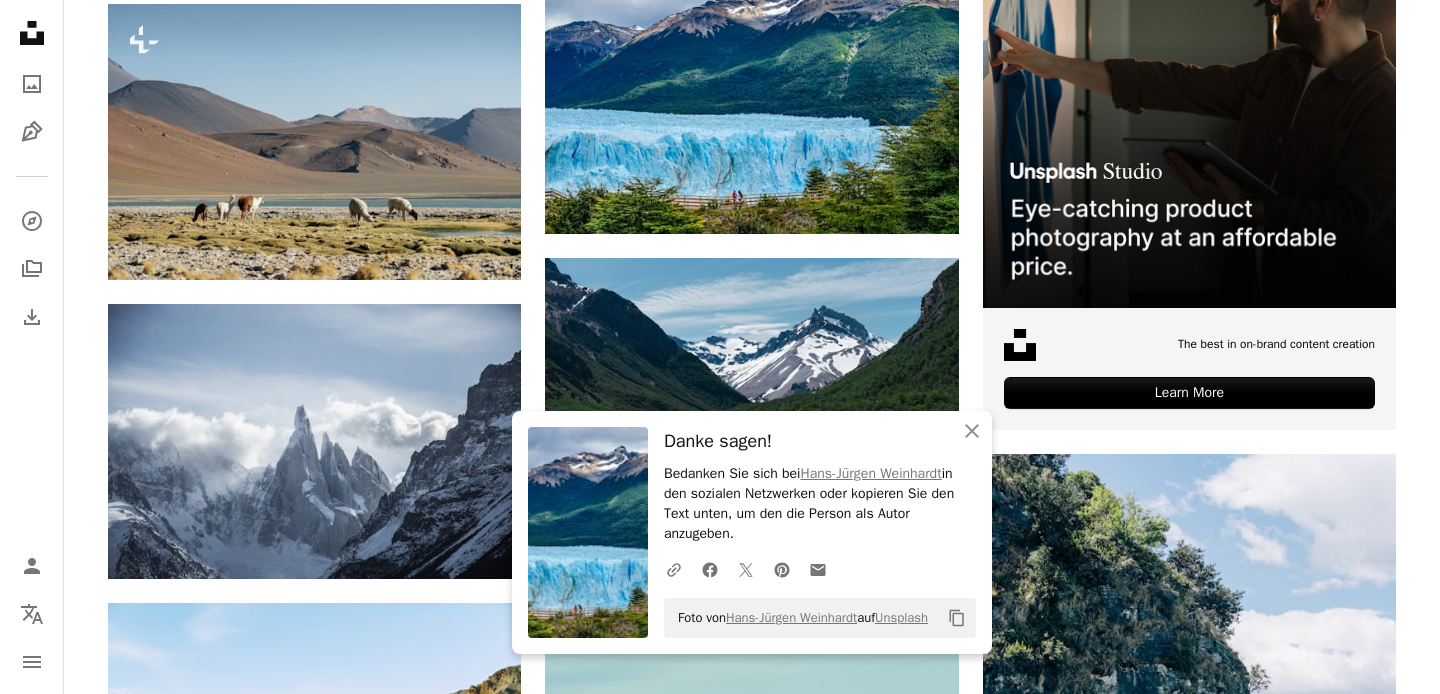 click on "Plus sign for Unsplash+ A heart A plus sign Getty Images Für  Unsplash+ A lock Herunterladen A heart A plus sign Samuel Chenard Arrow pointing down Plus sign for Unsplash+ A heart A plus sign Getty Images Für  Unsplash+ A lock Herunterladen A heart A plus sign Diego Jimenez Für Anfragen verfügbar A checkmark inside of a circle Arrow pointing down A heart A plus sign Hans-Jürgen Weinhardt Arrow pointing down Plus sign for Unsplash+ A heart A plus sign Getty Images Für  Unsplash+ A lock Herunterladen A heart A plus sign Andrew Svk Arrow pointing down A heart A plus sign Andrea Leopardi Arrow pointing down A heart A plus sign Patrick Hendry Arrow pointing down A heart A plus sign Jack Prommel Für Anfragen verfügbar A checkmark inside of a circle Arrow pointing down –– ––– –––  –– ––– –  ––– –––  ––––  –   – –– –––  – – ––– –– –– –––– –– On-brand and on budget images for your next campaign Learn More A heart Für" at bounding box center [752, -2137] 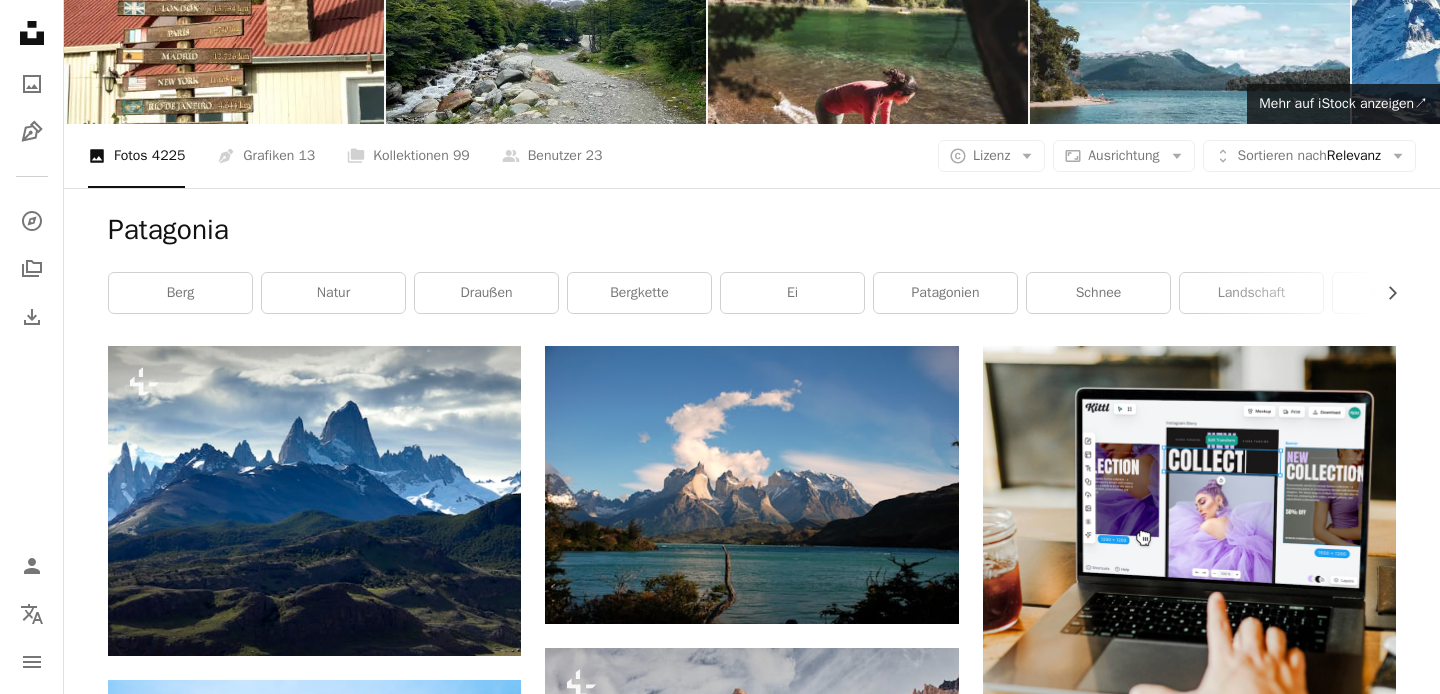 scroll, scrollTop: 0, scrollLeft: 0, axis: both 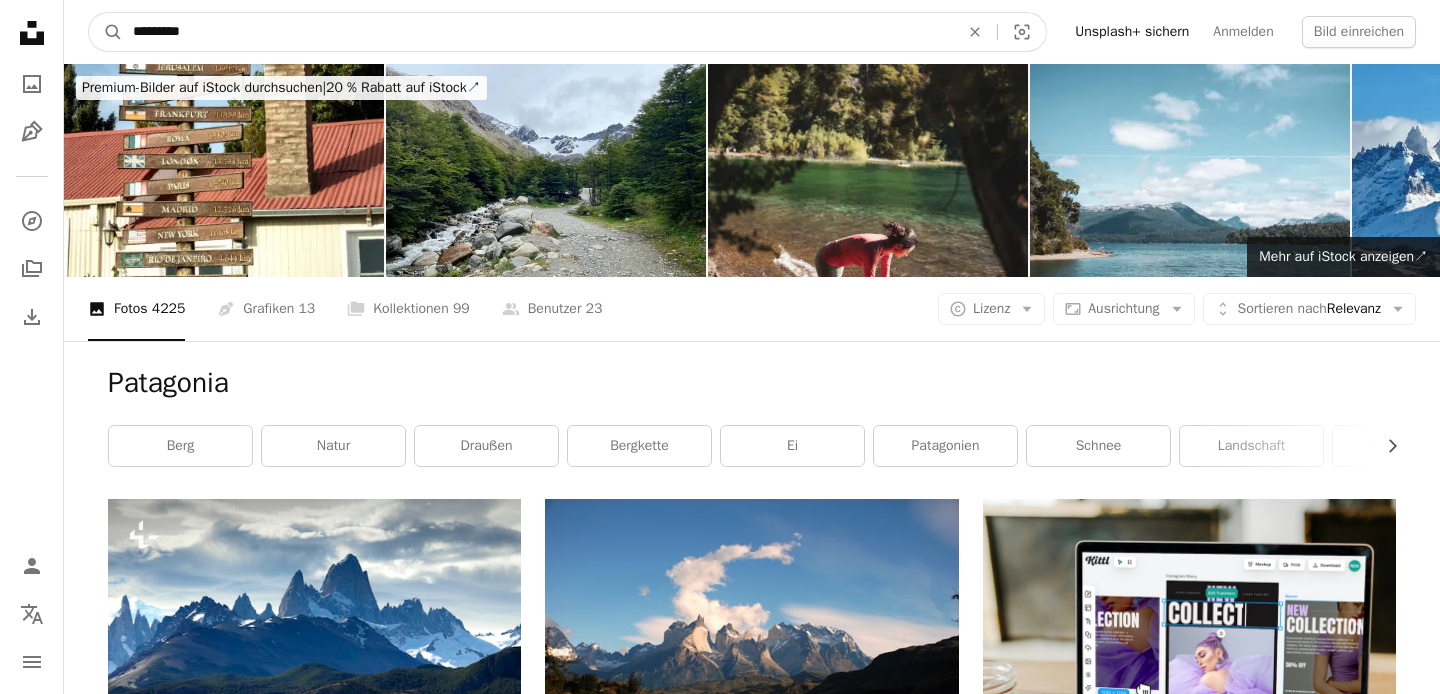 click on "*********" at bounding box center (538, 32) 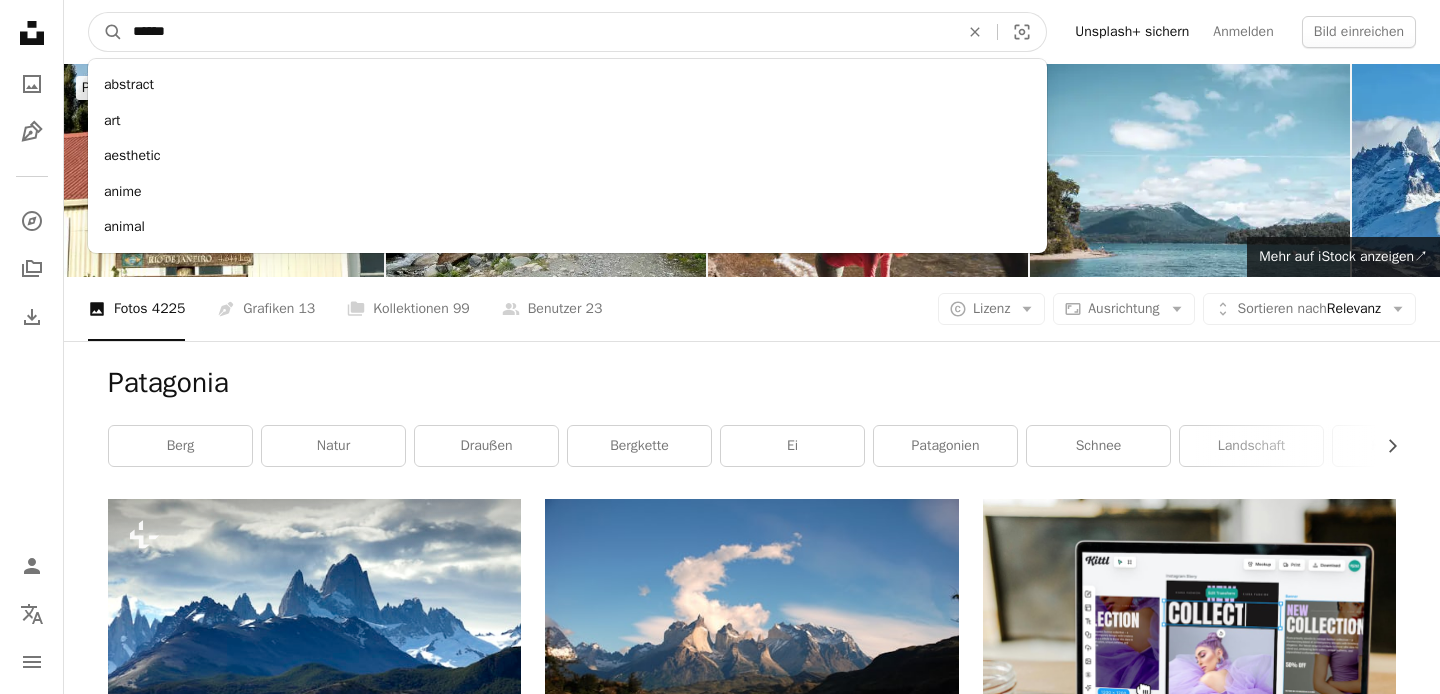 type on "*******" 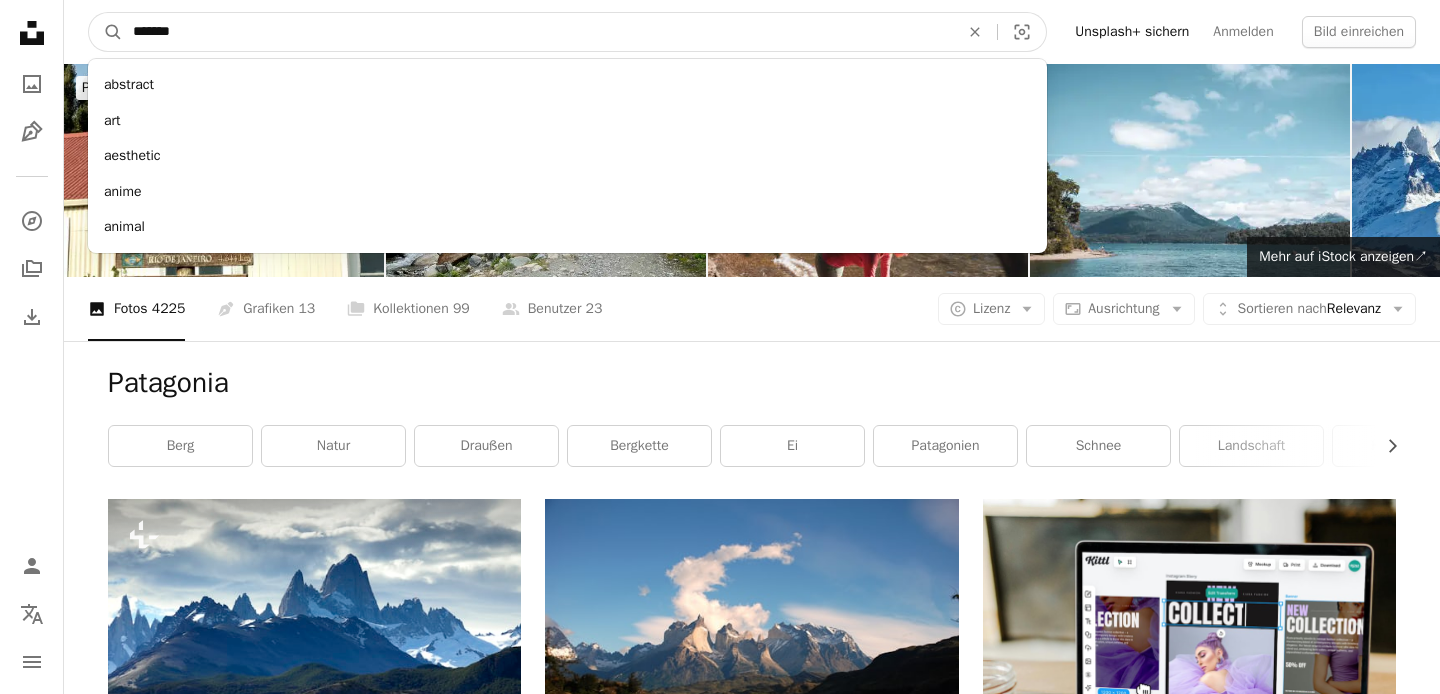 click on "A magnifying glass" at bounding box center (106, 32) 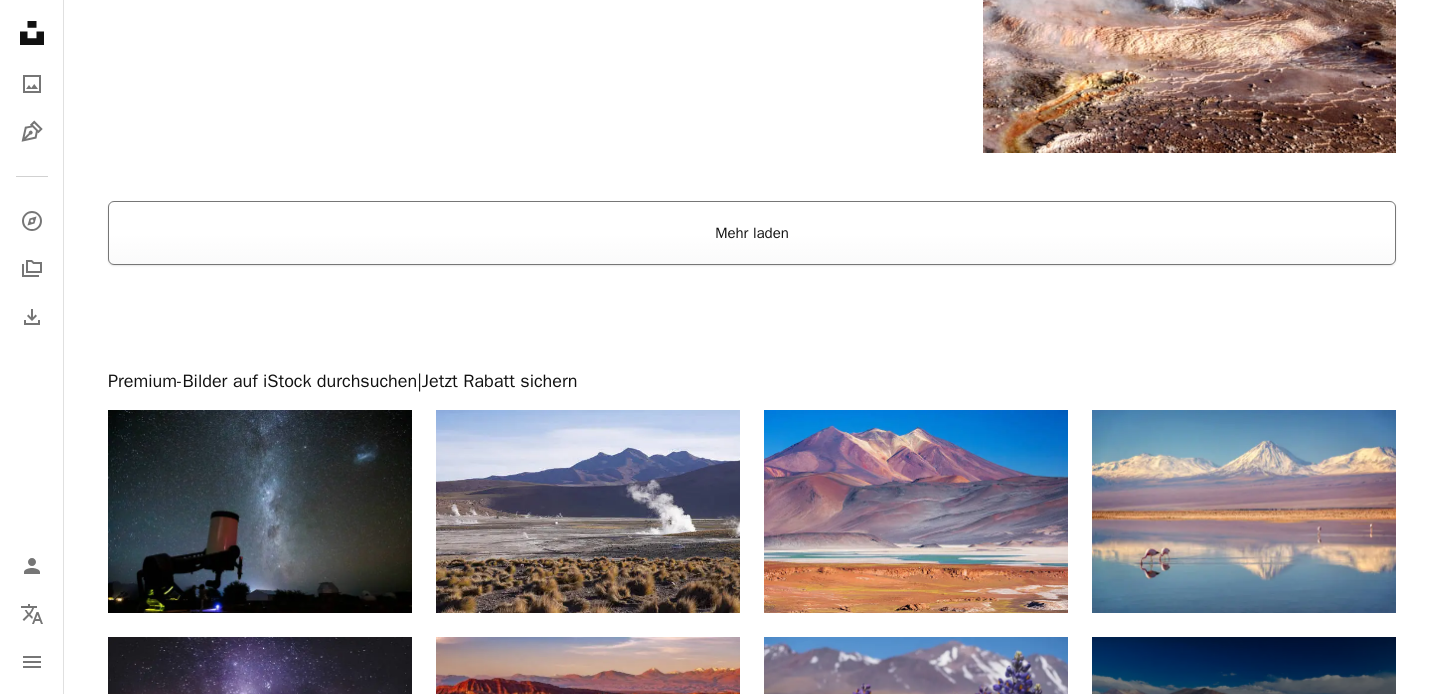 scroll, scrollTop: 3702, scrollLeft: 0, axis: vertical 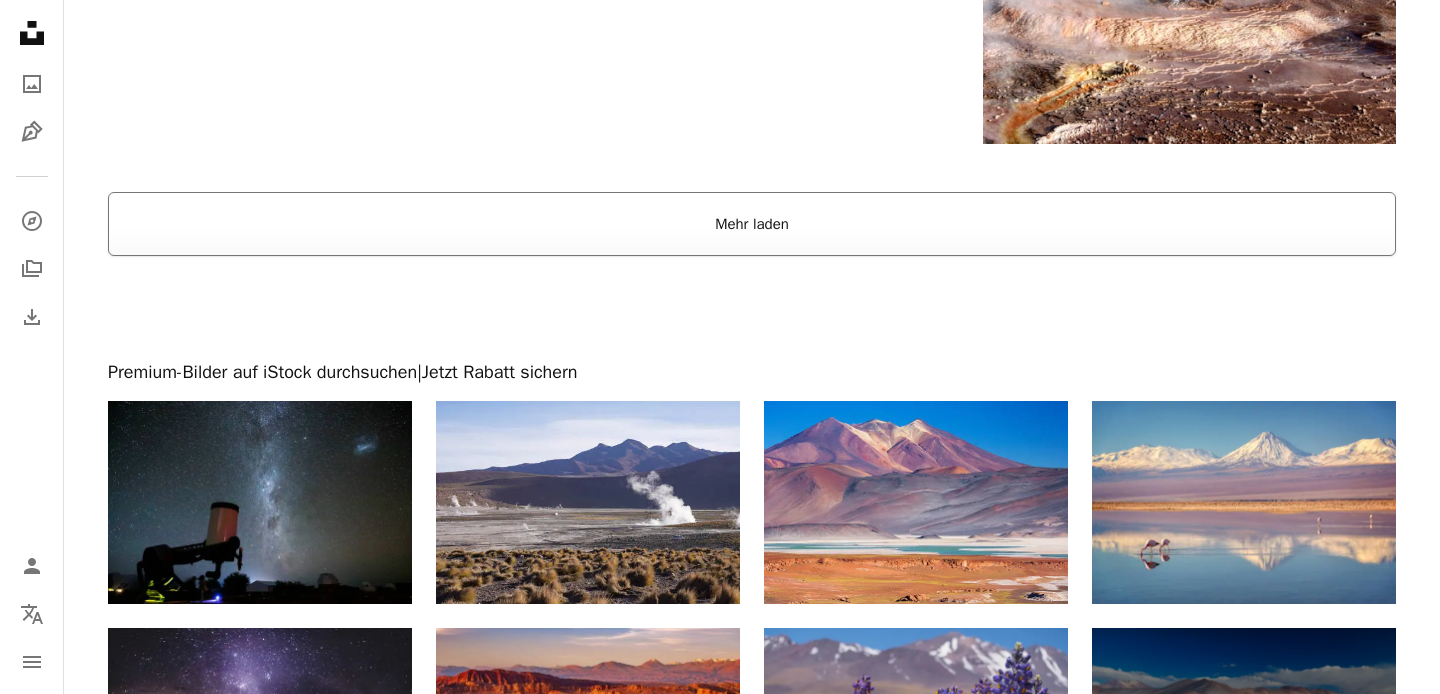 click on "Mehr laden" at bounding box center [752, 224] 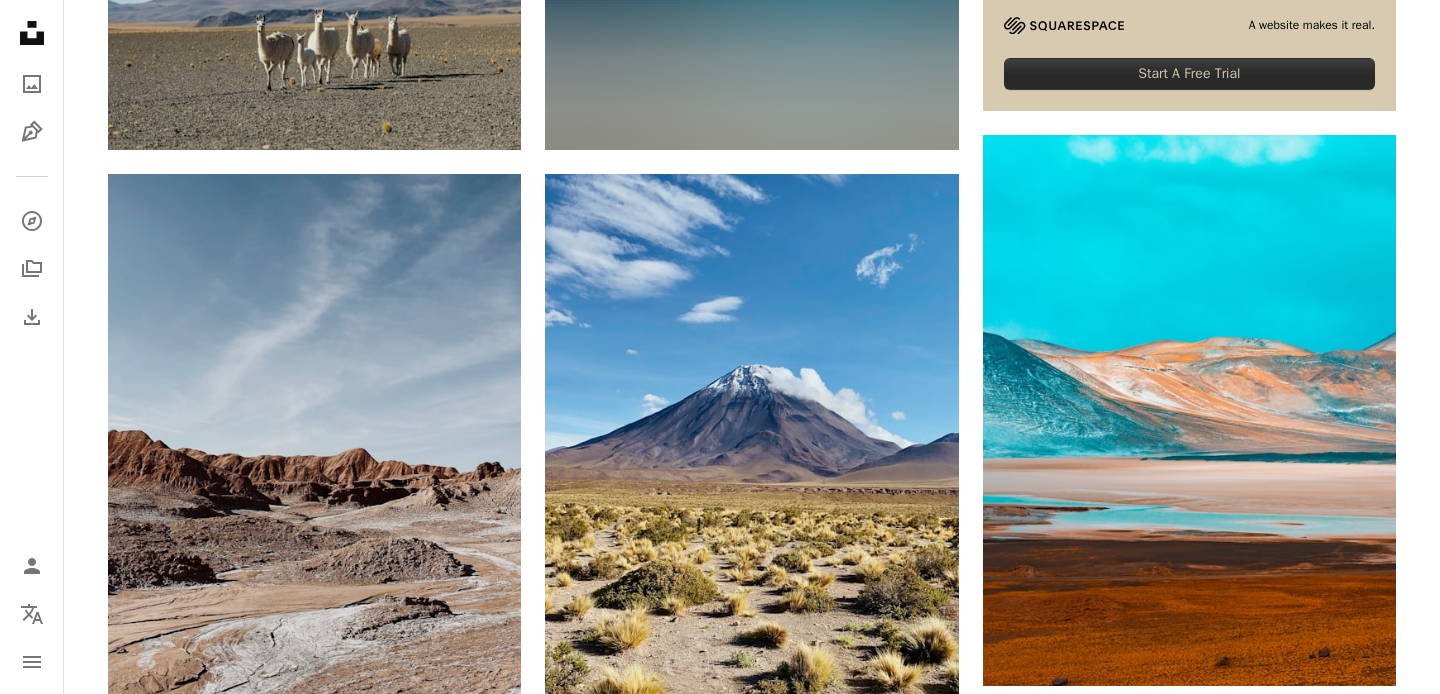 scroll, scrollTop: 0, scrollLeft: 0, axis: both 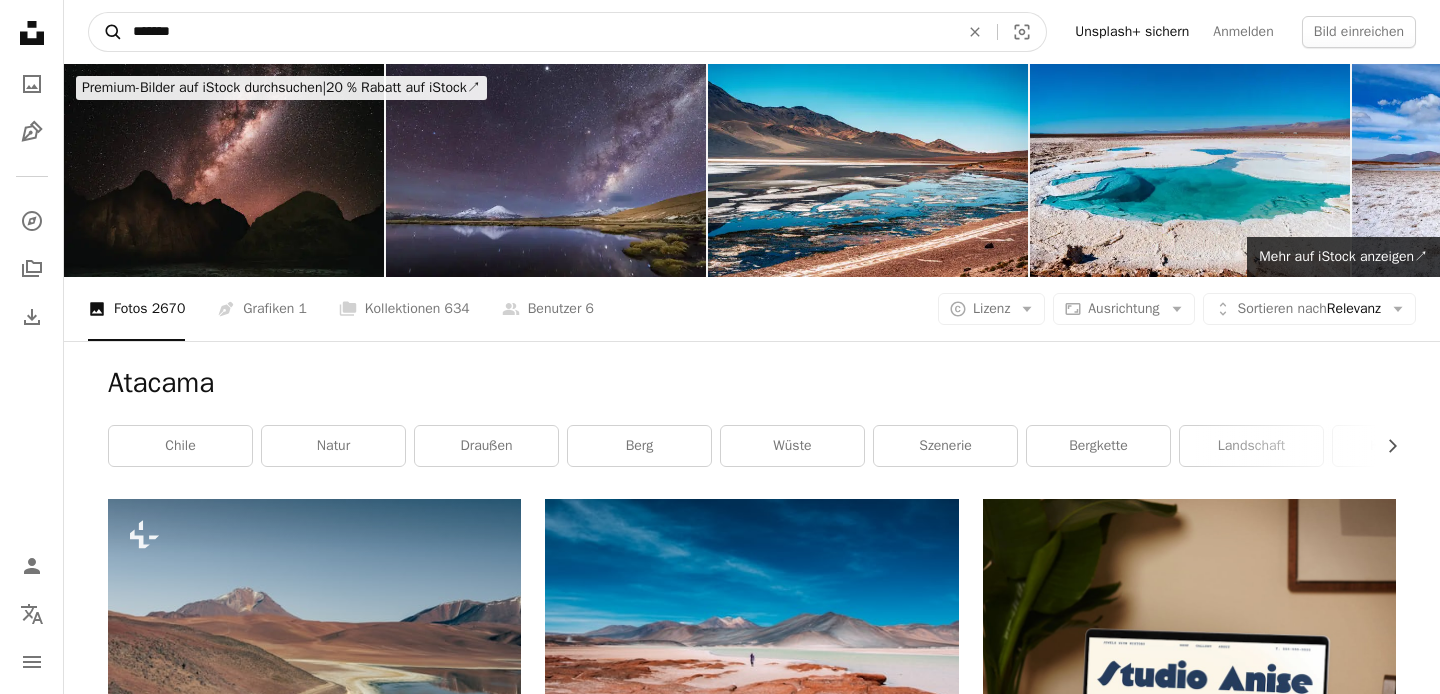 drag, startPoint x: 275, startPoint y: 29, endPoint x: 119, endPoint y: 18, distance: 156.38734 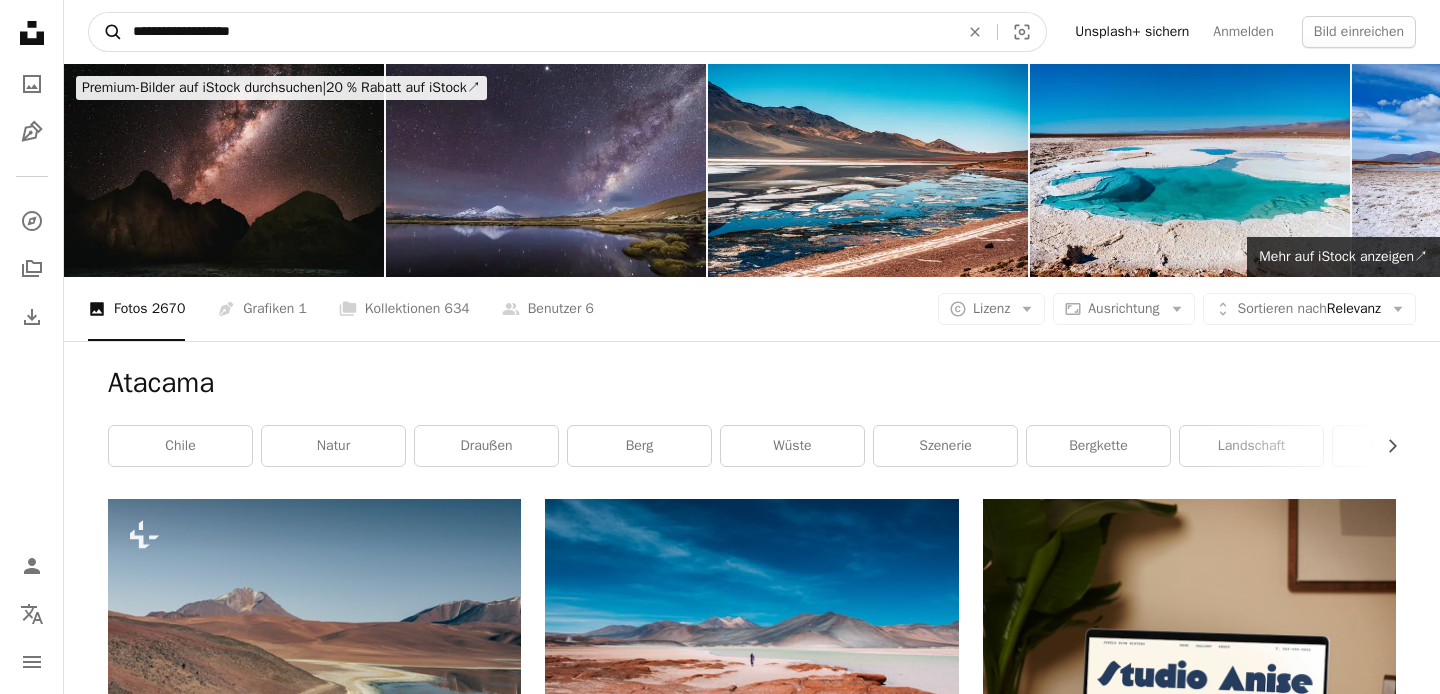 type on "**********" 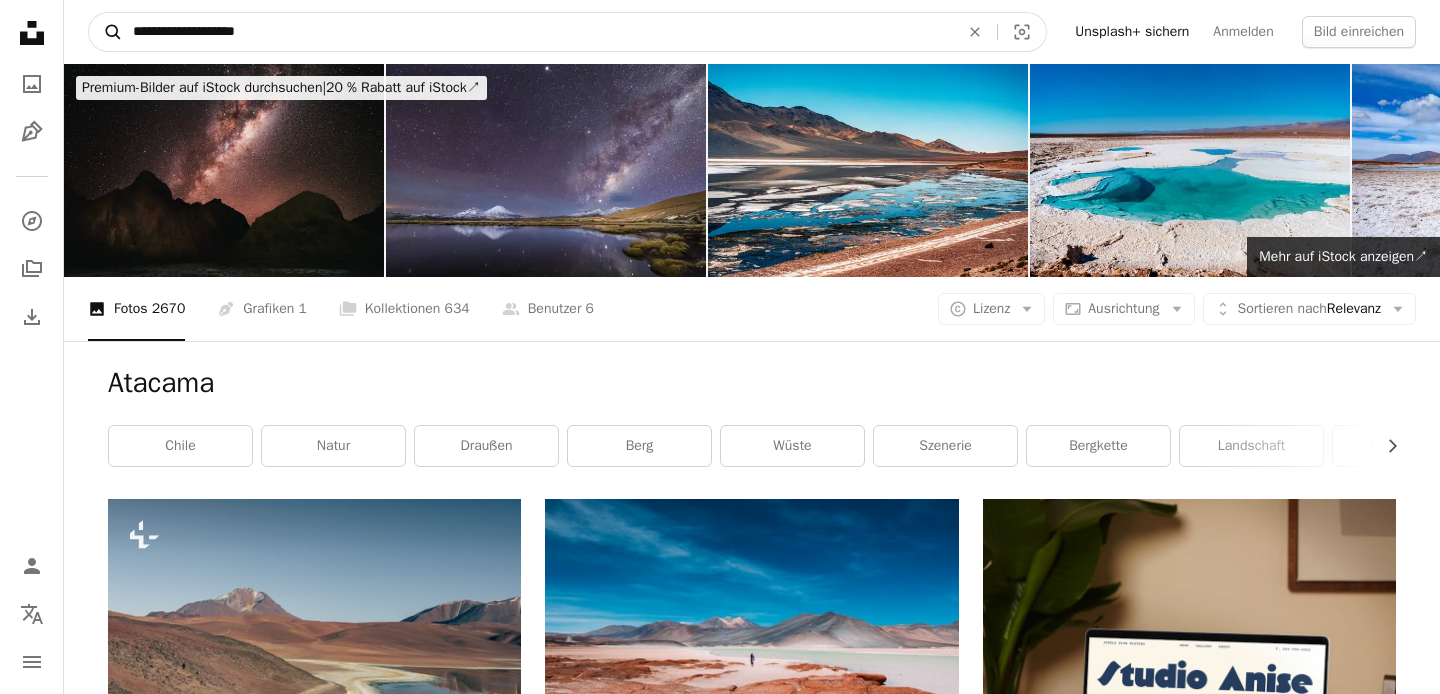 click on "A magnifying glass" at bounding box center (106, 32) 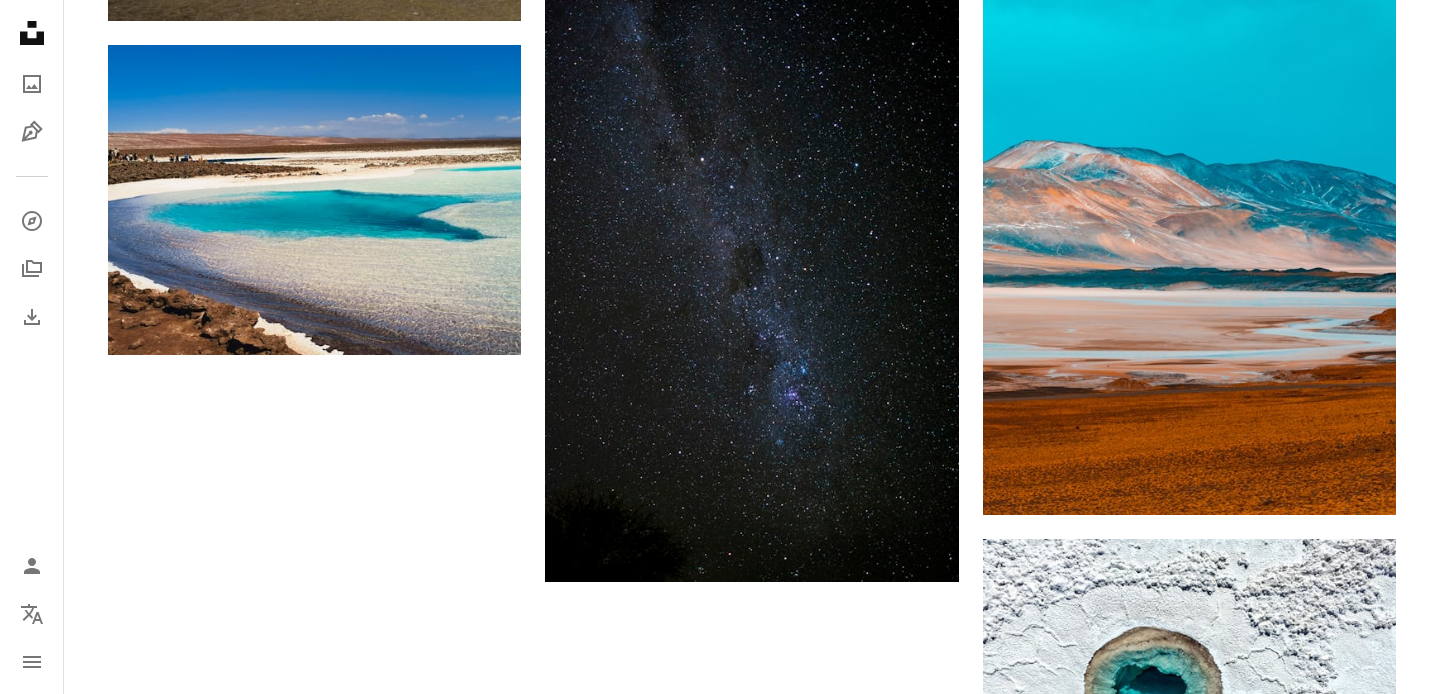 scroll, scrollTop: 2550, scrollLeft: 0, axis: vertical 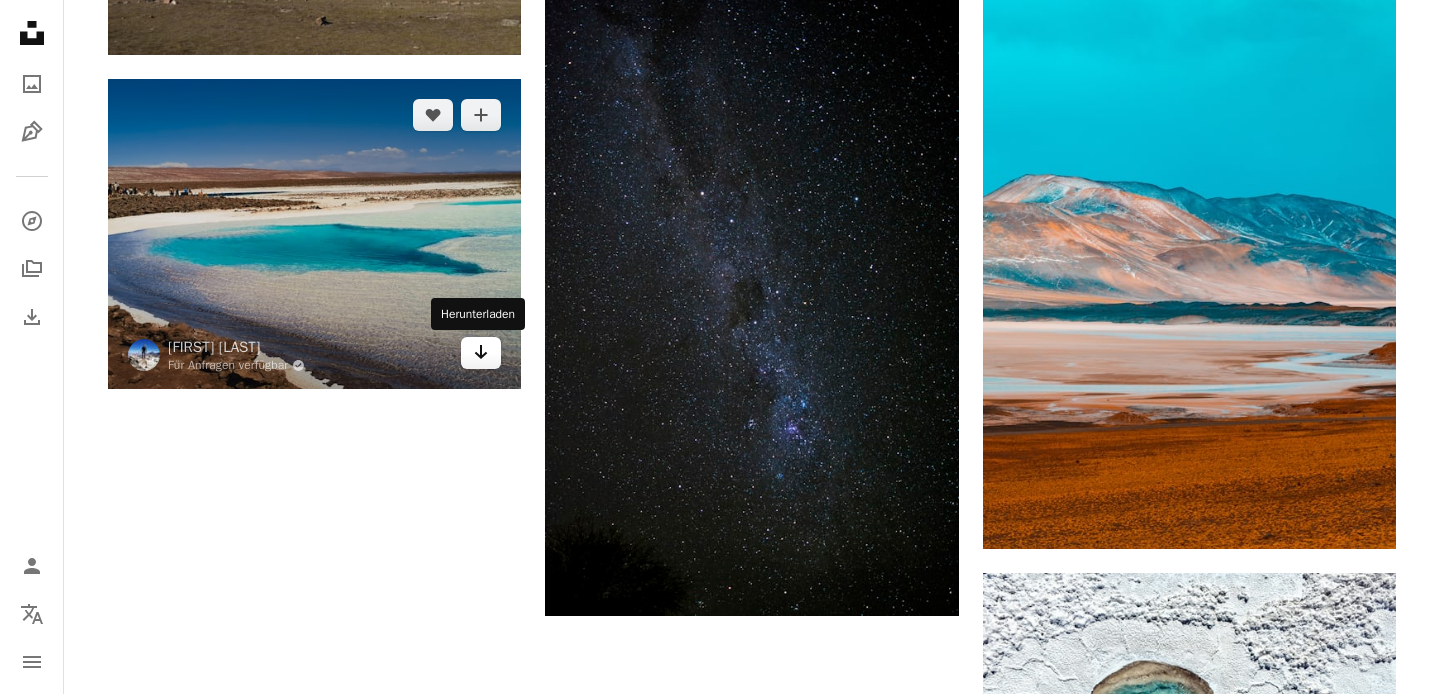 click on "Arrow pointing down" at bounding box center (481, 353) 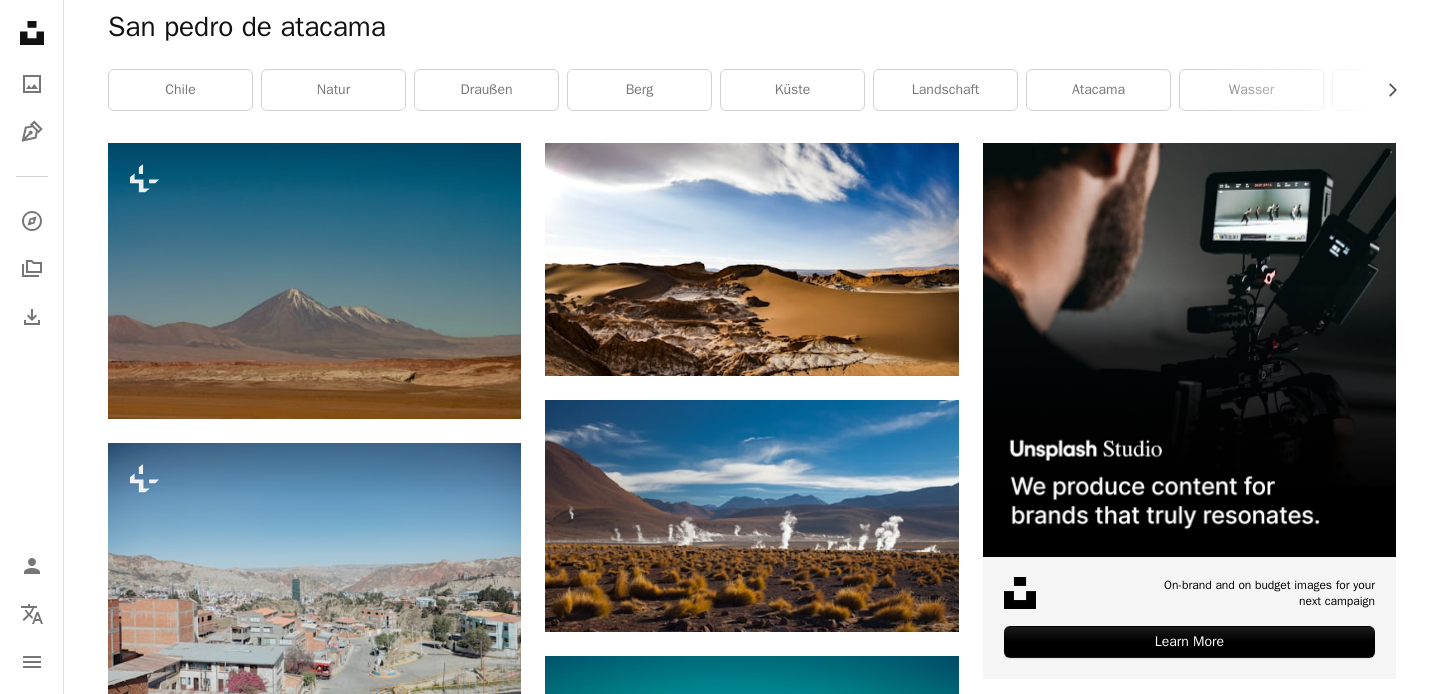 scroll, scrollTop: 0, scrollLeft: 0, axis: both 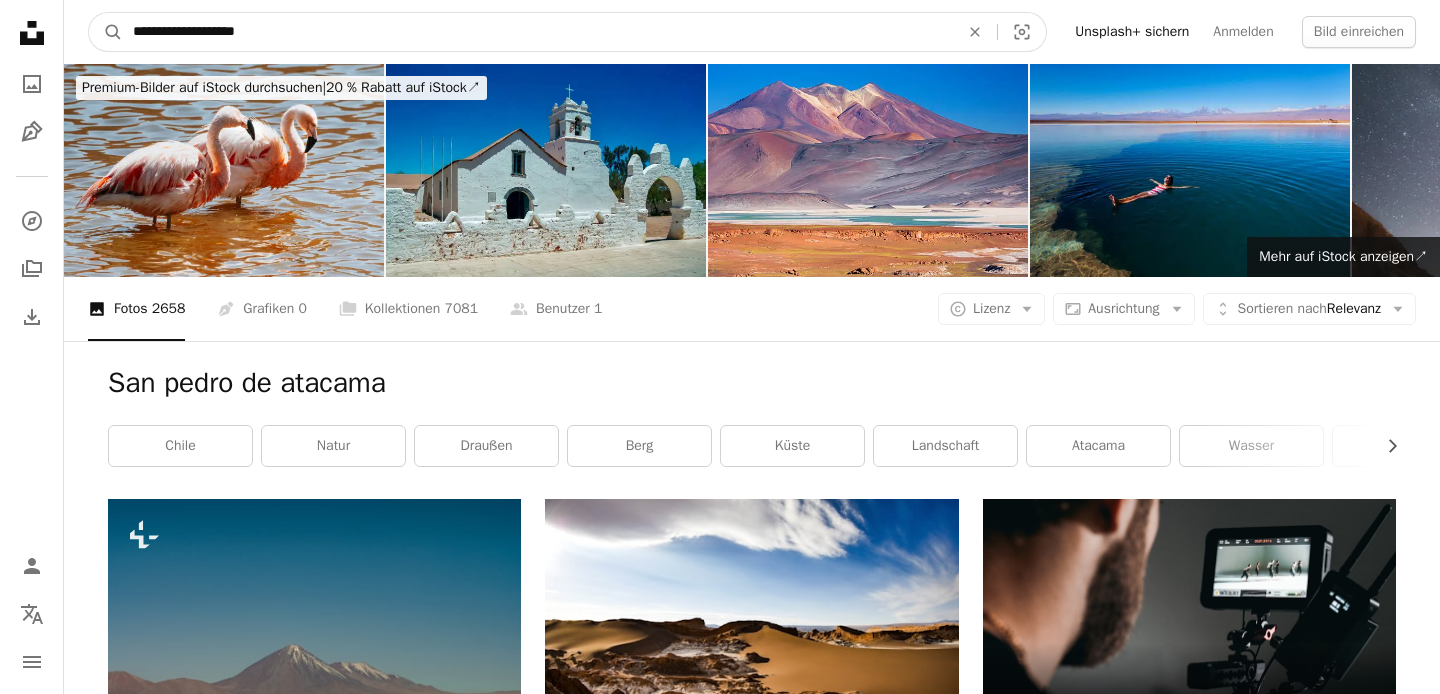 click on "**********" at bounding box center (538, 32) 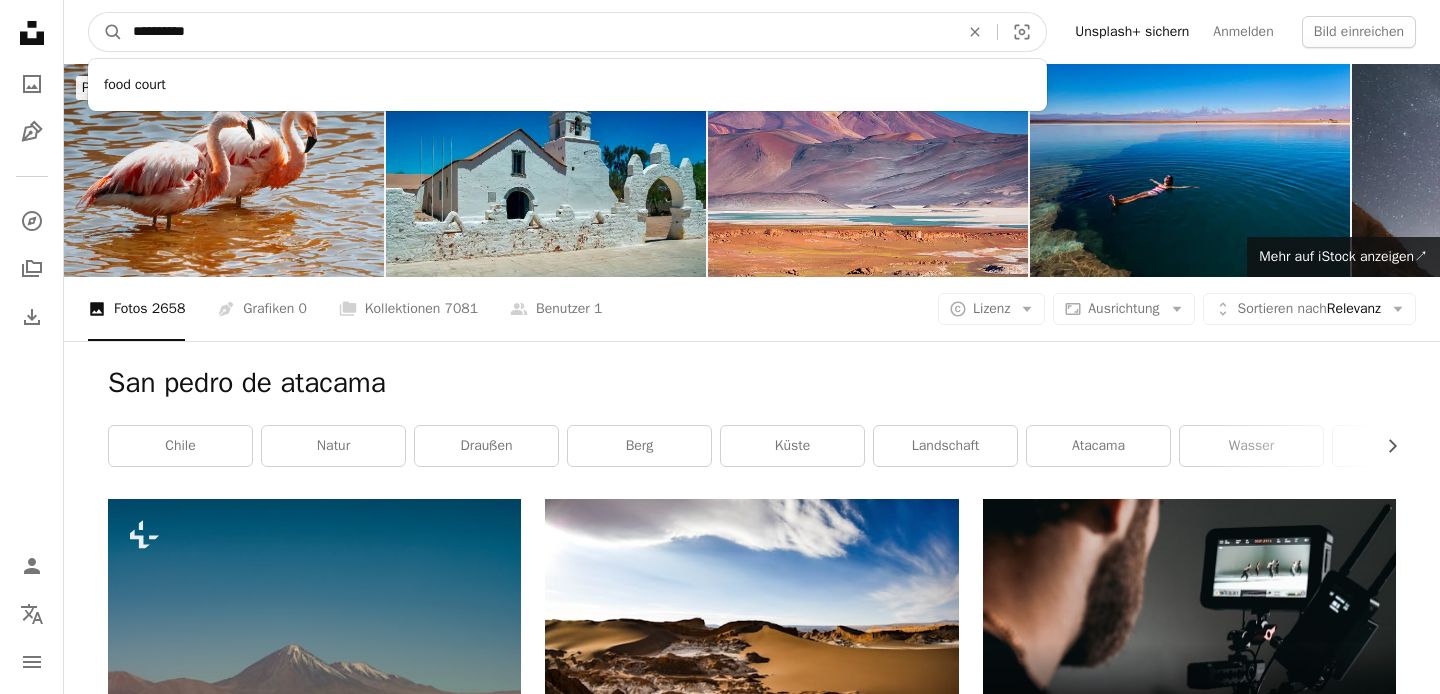 type on "**********" 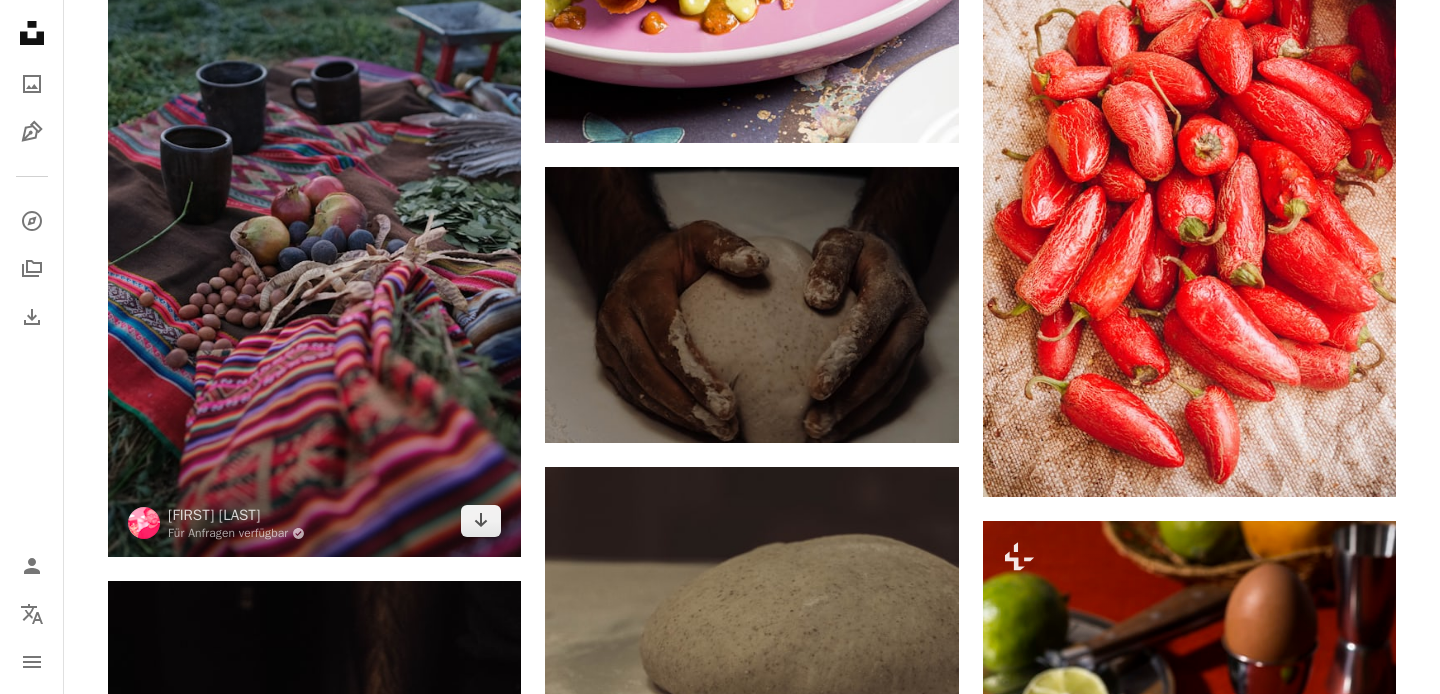 scroll, scrollTop: 1860, scrollLeft: 0, axis: vertical 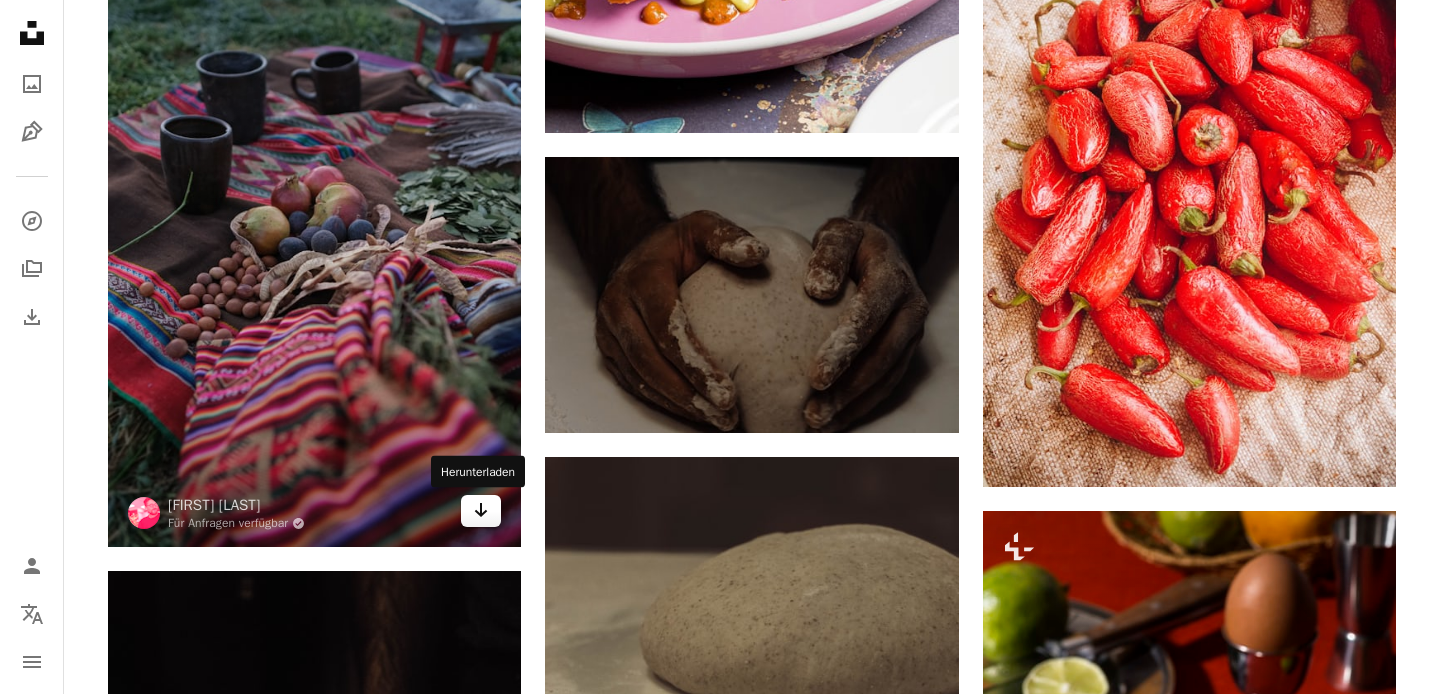 click on "Arrow pointing down" 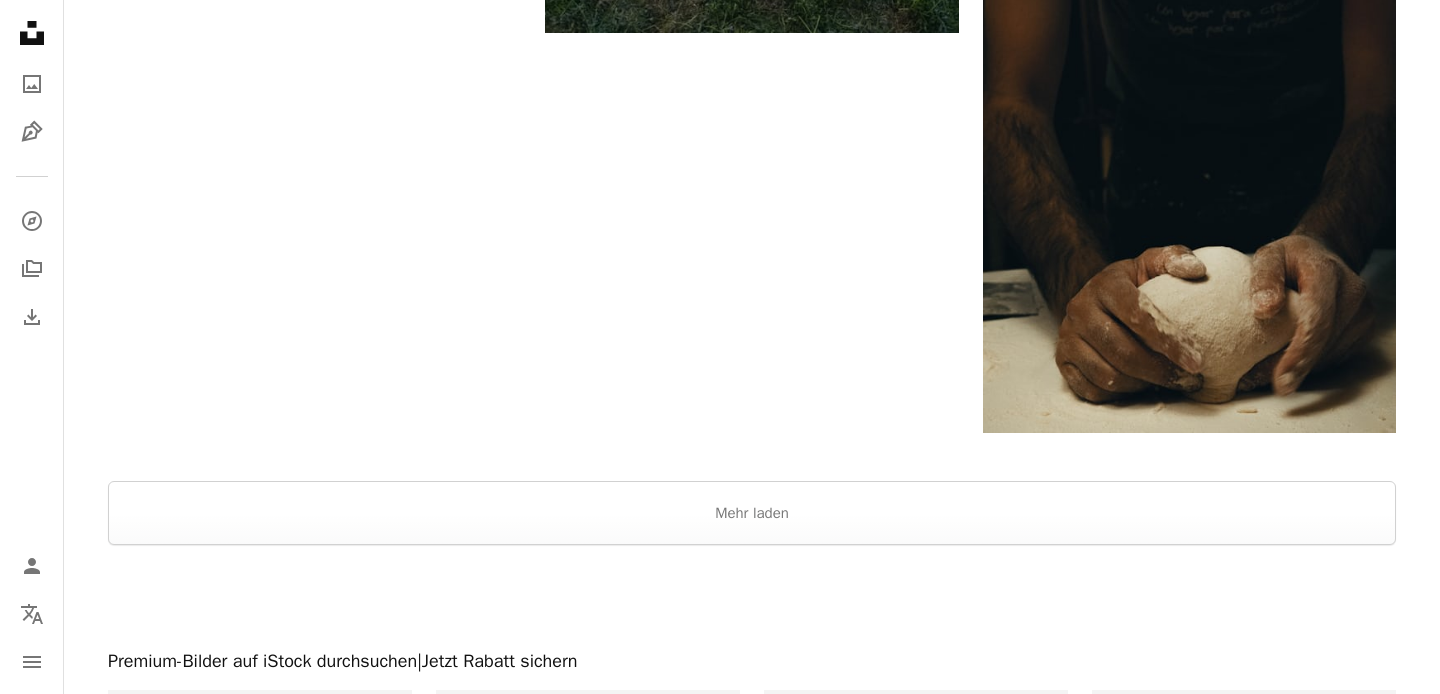 scroll, scrollTop: 4176, scrollLeft: 0, axis: vertical 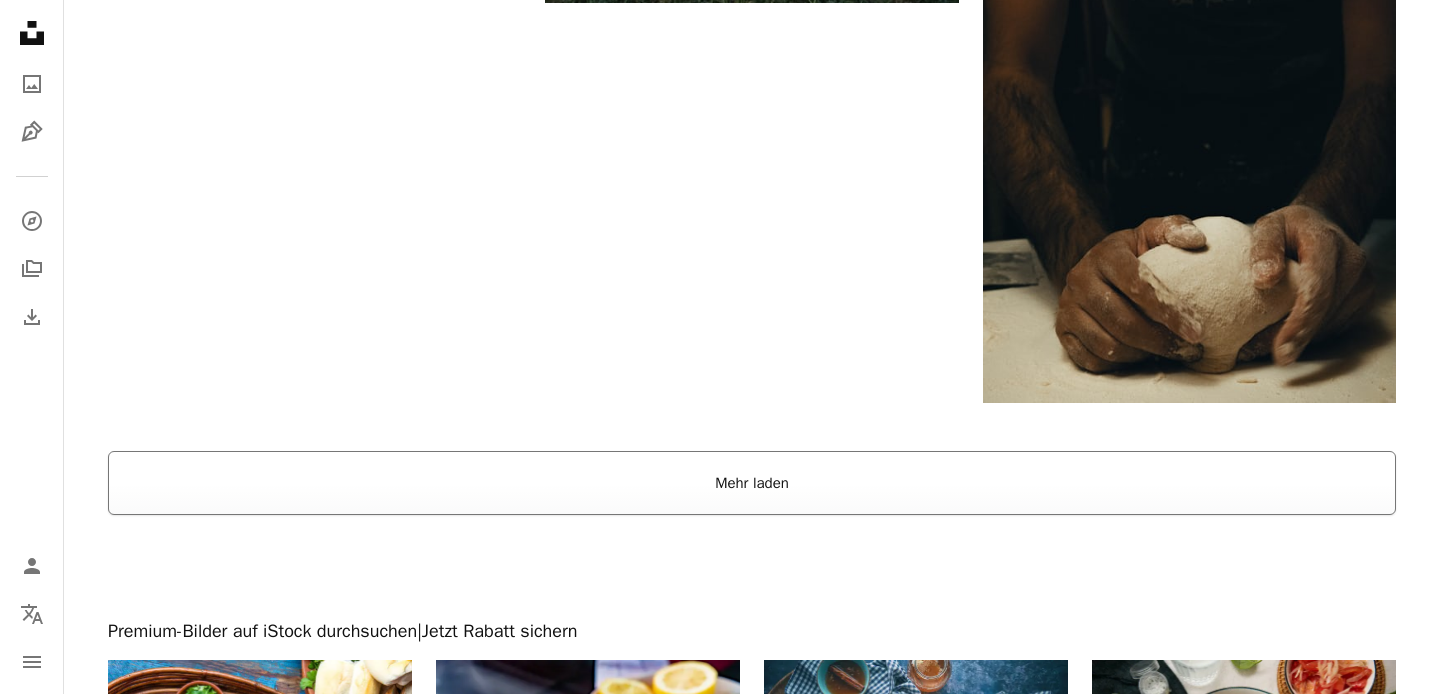 click on "Mehr laden" at bounding box center [752, 483] 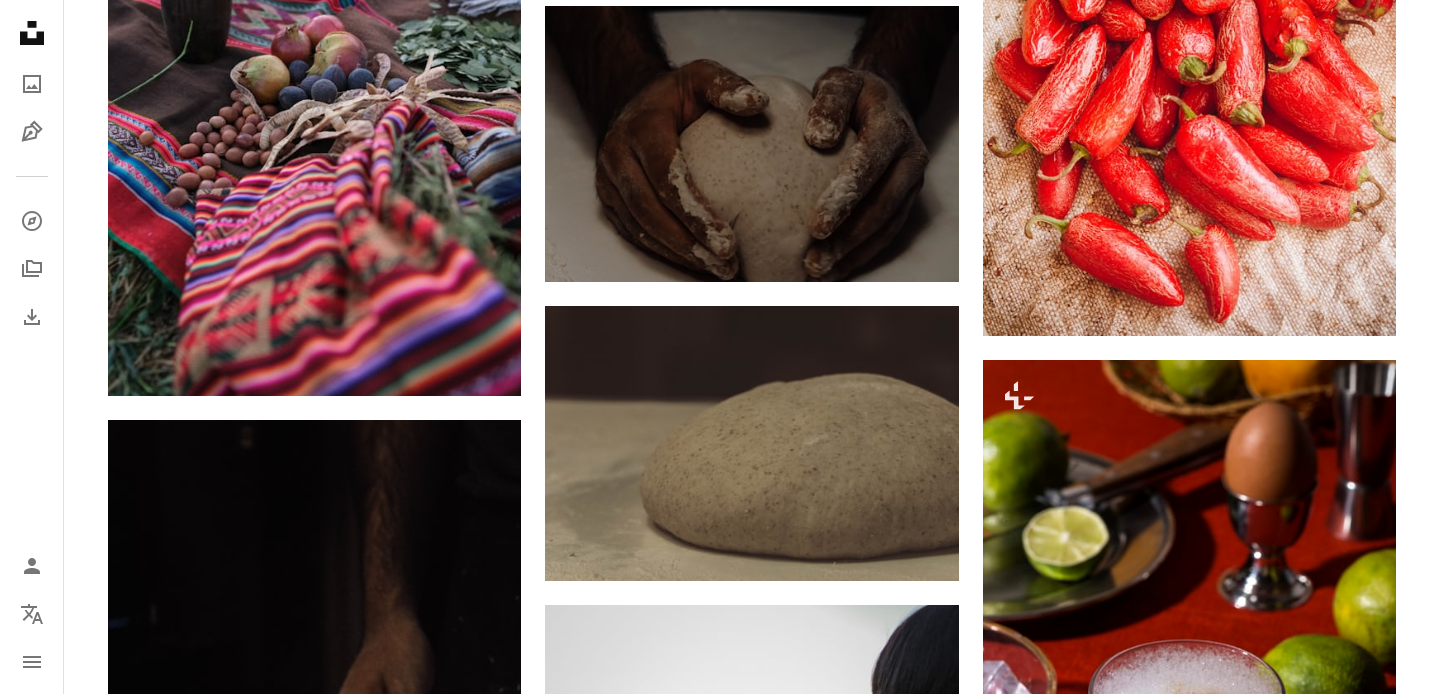 scroll, scrollTop: 0, scrollLeft: 0, axis: both 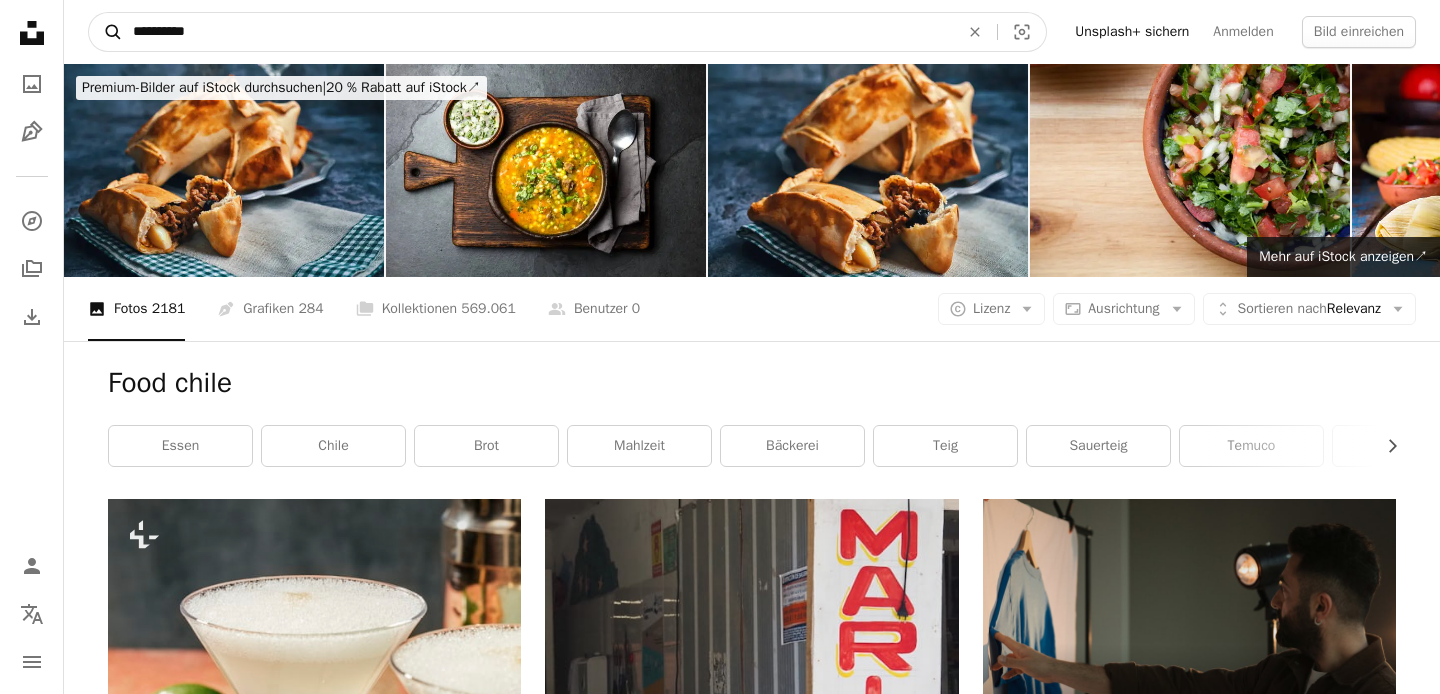 drag, startPoint x: 254, startPoint y: 42, endPoint x: 89, endPoint y: 13, distance: 167.5291 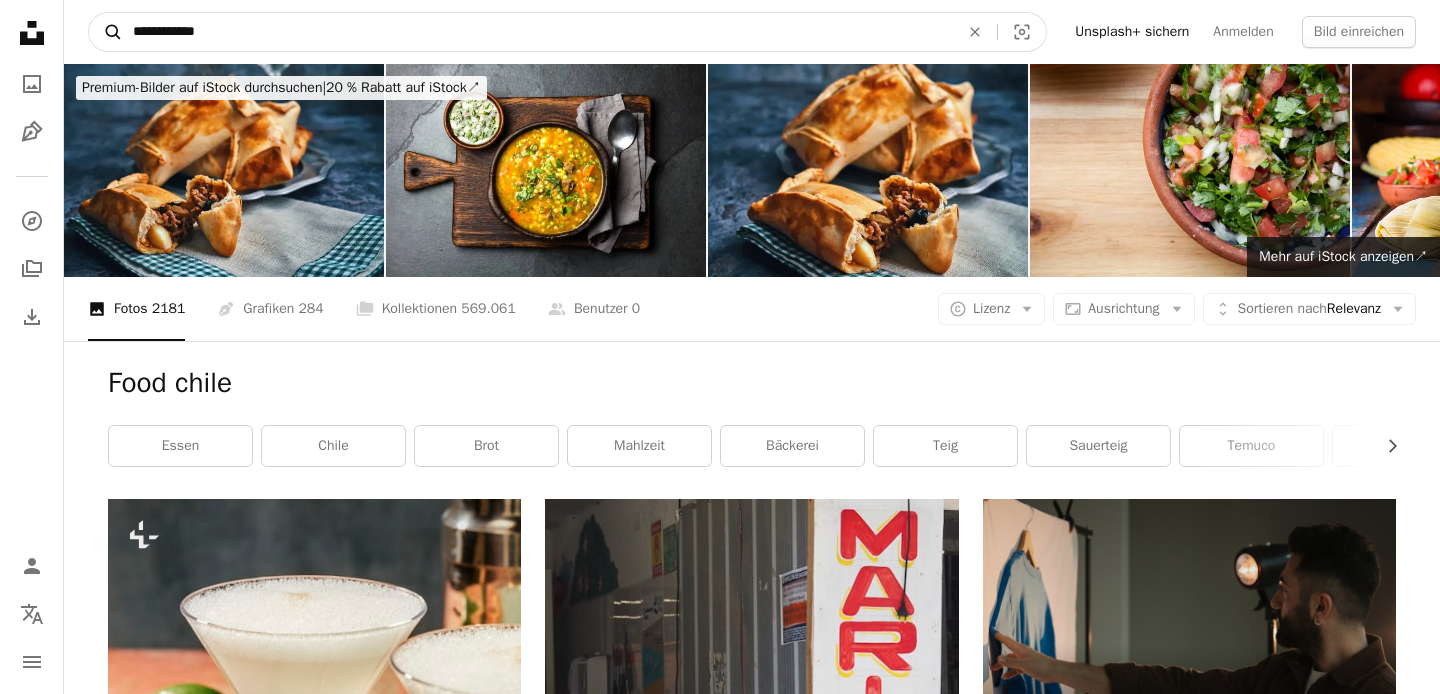 type on "**********" 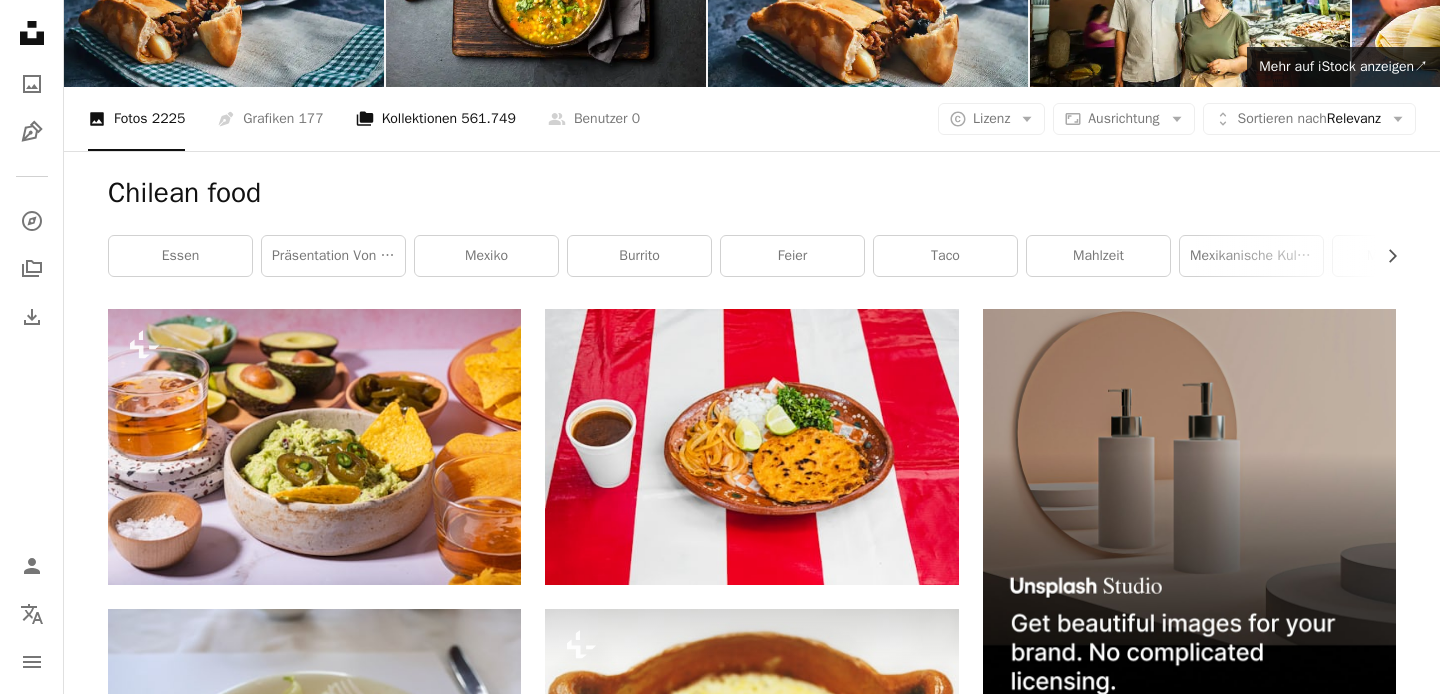 scroll, scrollTop: 191, scrollLeft: 0, axis: vertical 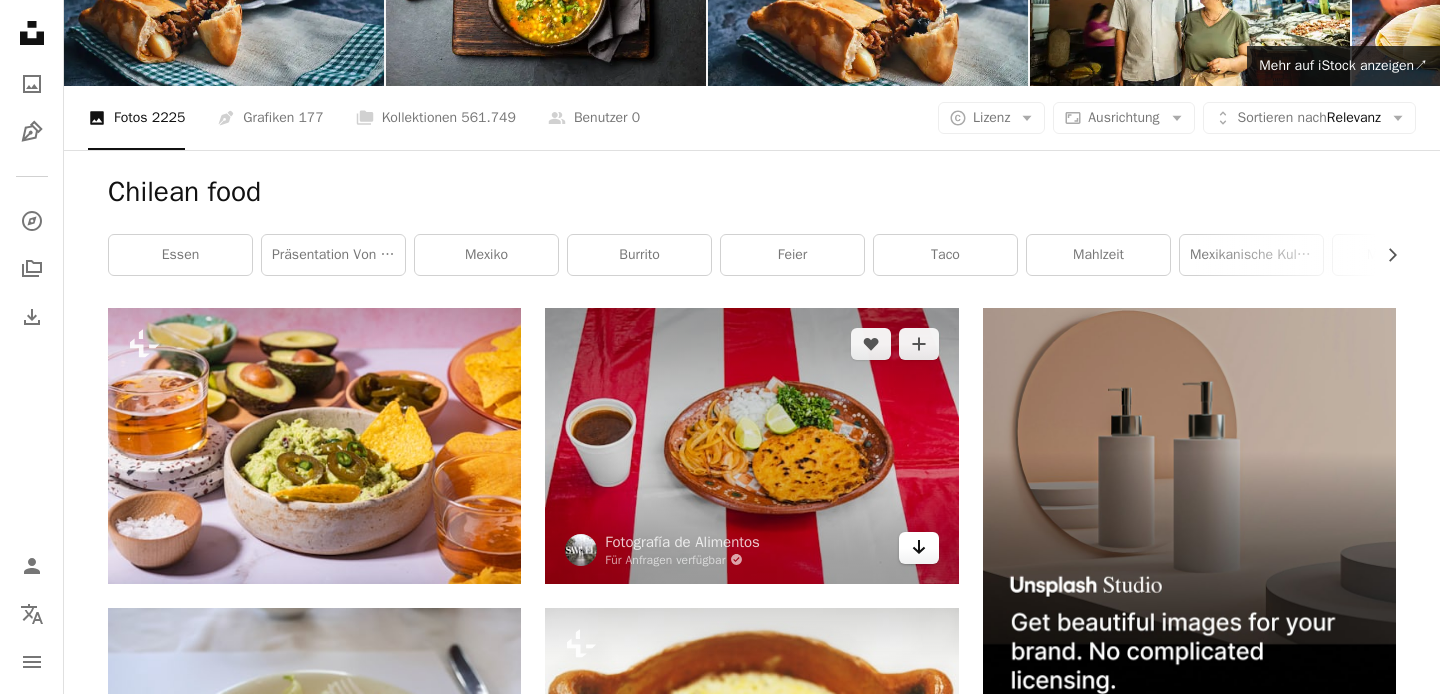 click on "Arrow pointing down" 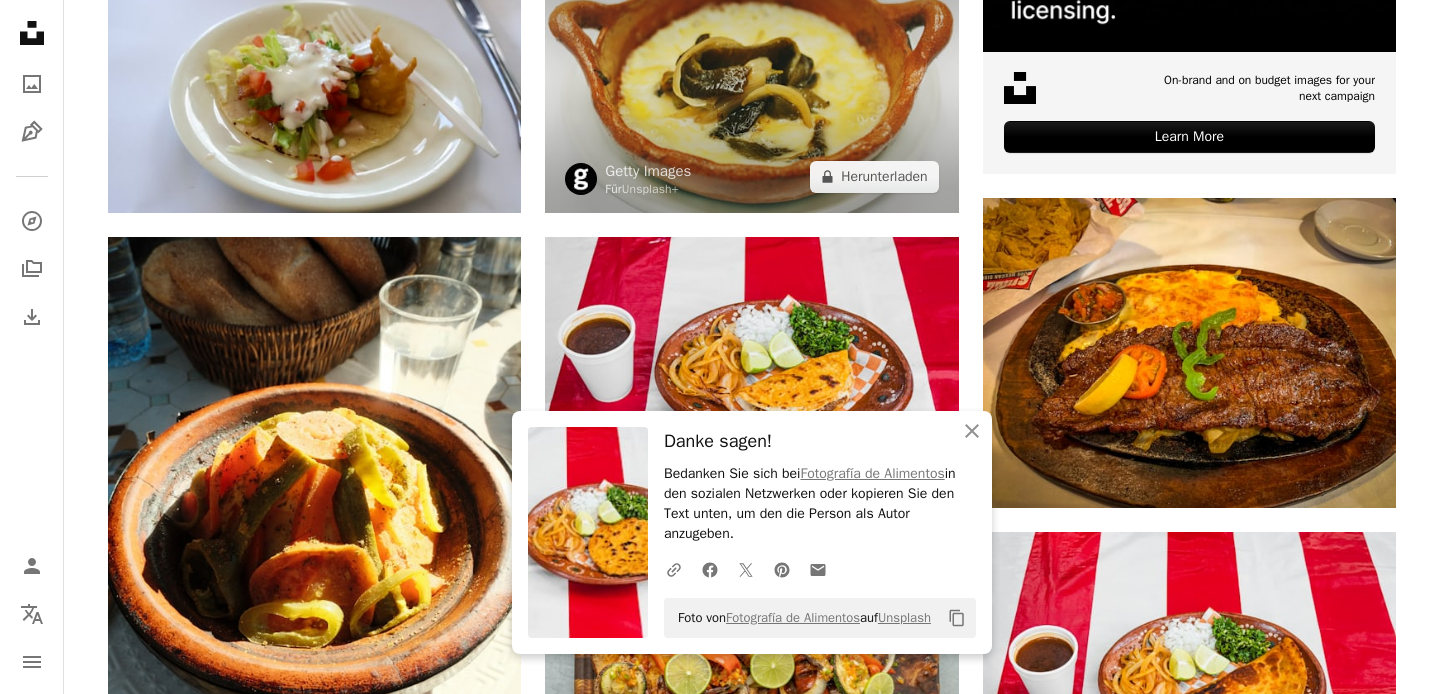scroll, scrollTop: 992, scrollLeft: 0, axis: vertical 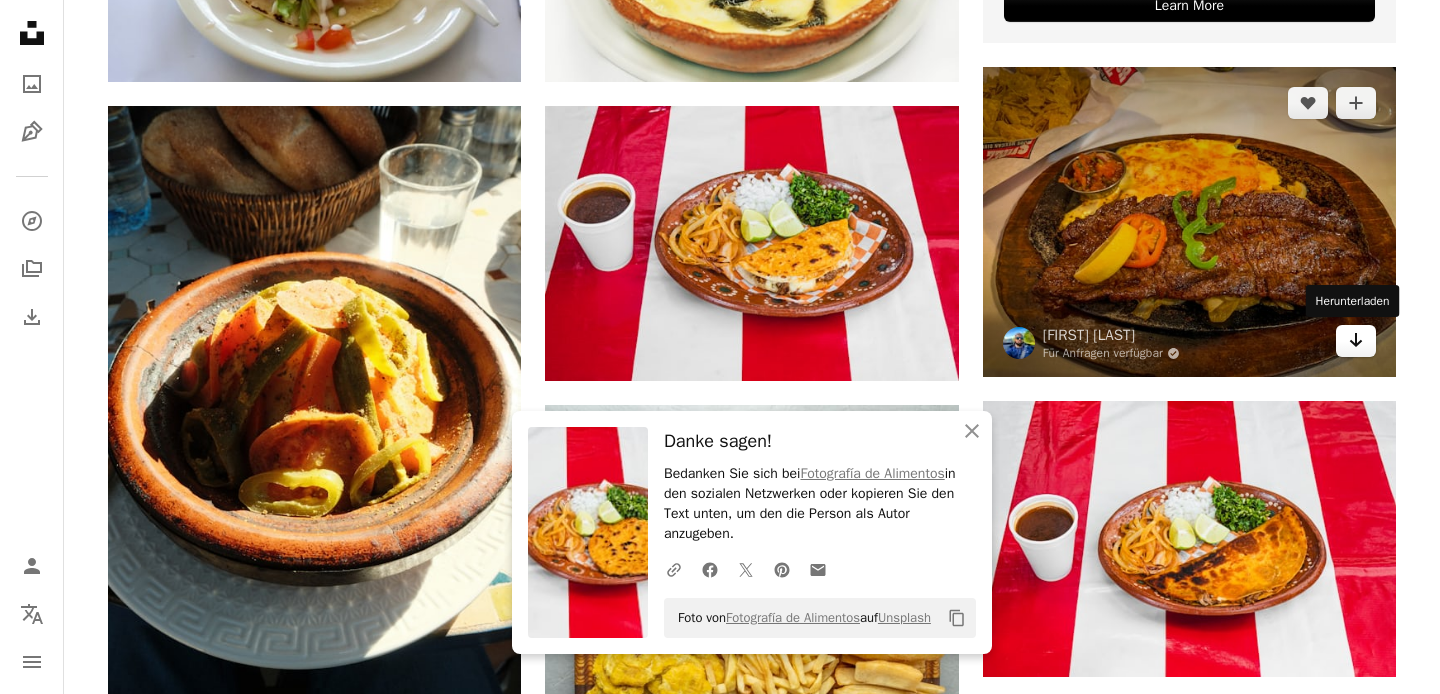 click 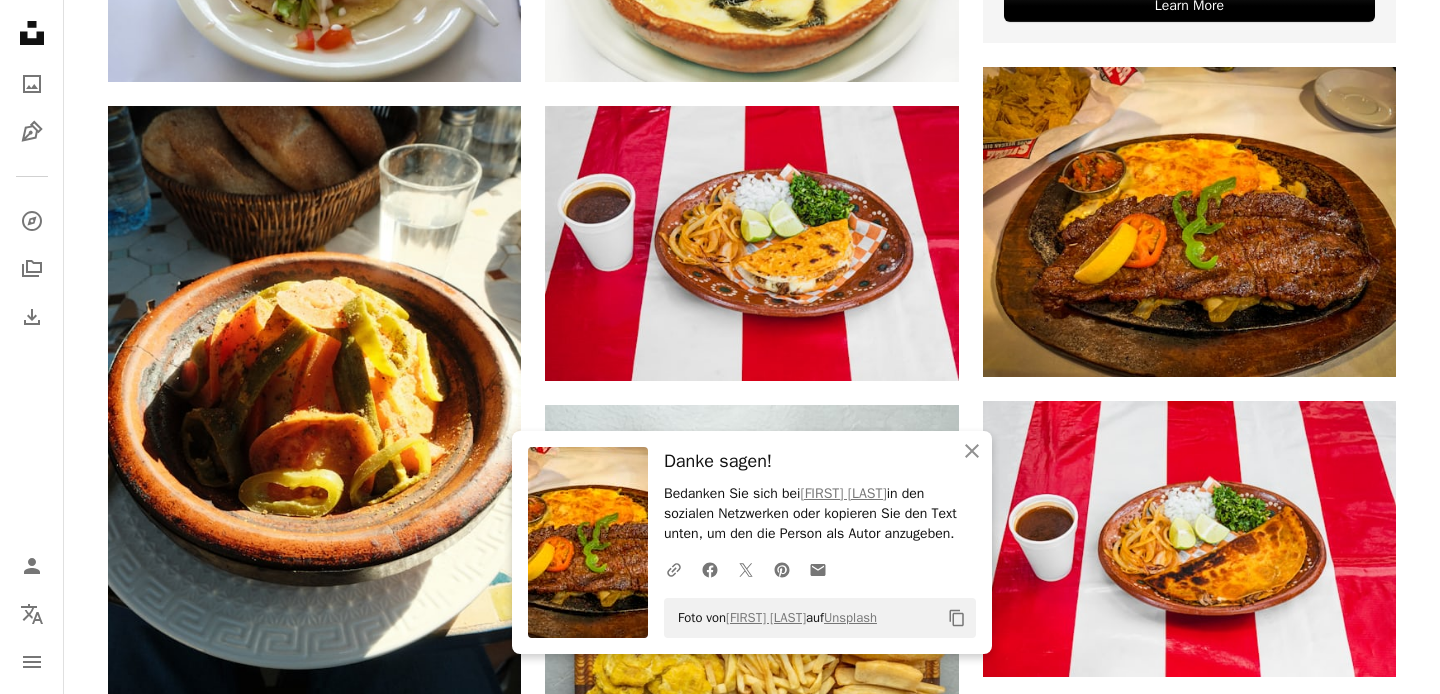 click on "Plus sign for Unsplash+ A heart A plus sign Getty Images Für  Unsplash+ A lock Herunterladen A heart A plus sign Anna Jakutajc-Wojtalik Für  Unsplash+ A lock Herunterladen A heart A plus sign Meg von Haartman Für Anfragen verfügbar A checkmark inside of a circle Arrow pointing down A heart A plus sign Denis Arrow pointing down A heart A plus sign Julia Cheperis Arrow pointing down A heart A plus sign Ali Sheikhbahaie Für Anfragen verfügbar A checkmark inside of a circle Arrow pointing down A heart A plus sign Ashraful Islam Für Anfragen verfügbar A checkmark inside of a circle Arrow pointing down A heart A plus sign Fotografía de Alimentos Für Anfragen verfügbar A checkmark inside of a circle Arrow pointing down Plus sign for Unsplash+ A heart A plus sign Getty Images Für  Unsplash+ A lock Herunterladen A heart A plus sign Fotografía de Alimentos Für Anfragen verfügbar A checkmark inside of a circle Arrow pointing down A heart A plus sign Alfredo Burgos Für Anfragen verfügbar A checkmark inside of a circle Arrow pointing down Plus sign for Unsplash+ A heart" at bounding box center (752, 1035) 